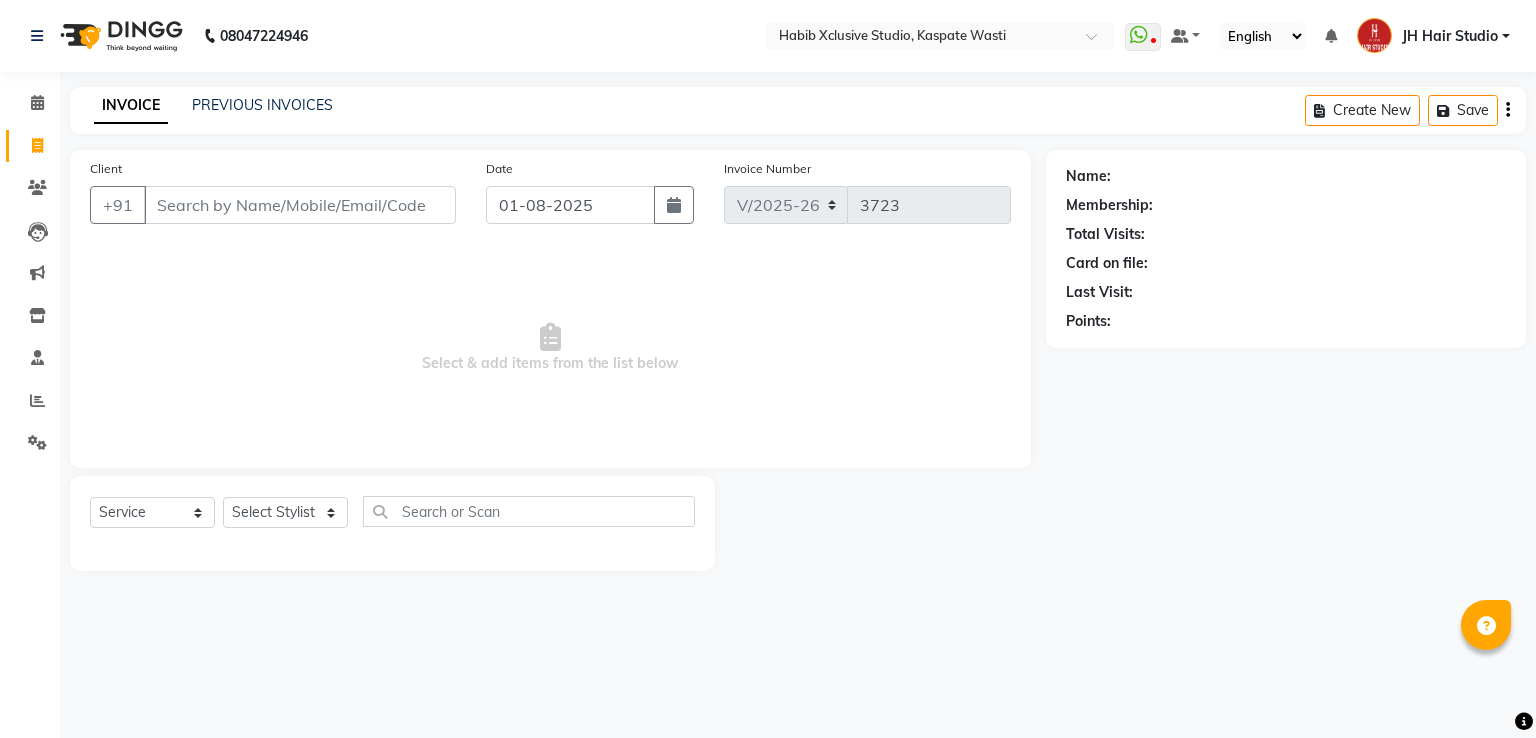 select on "130" 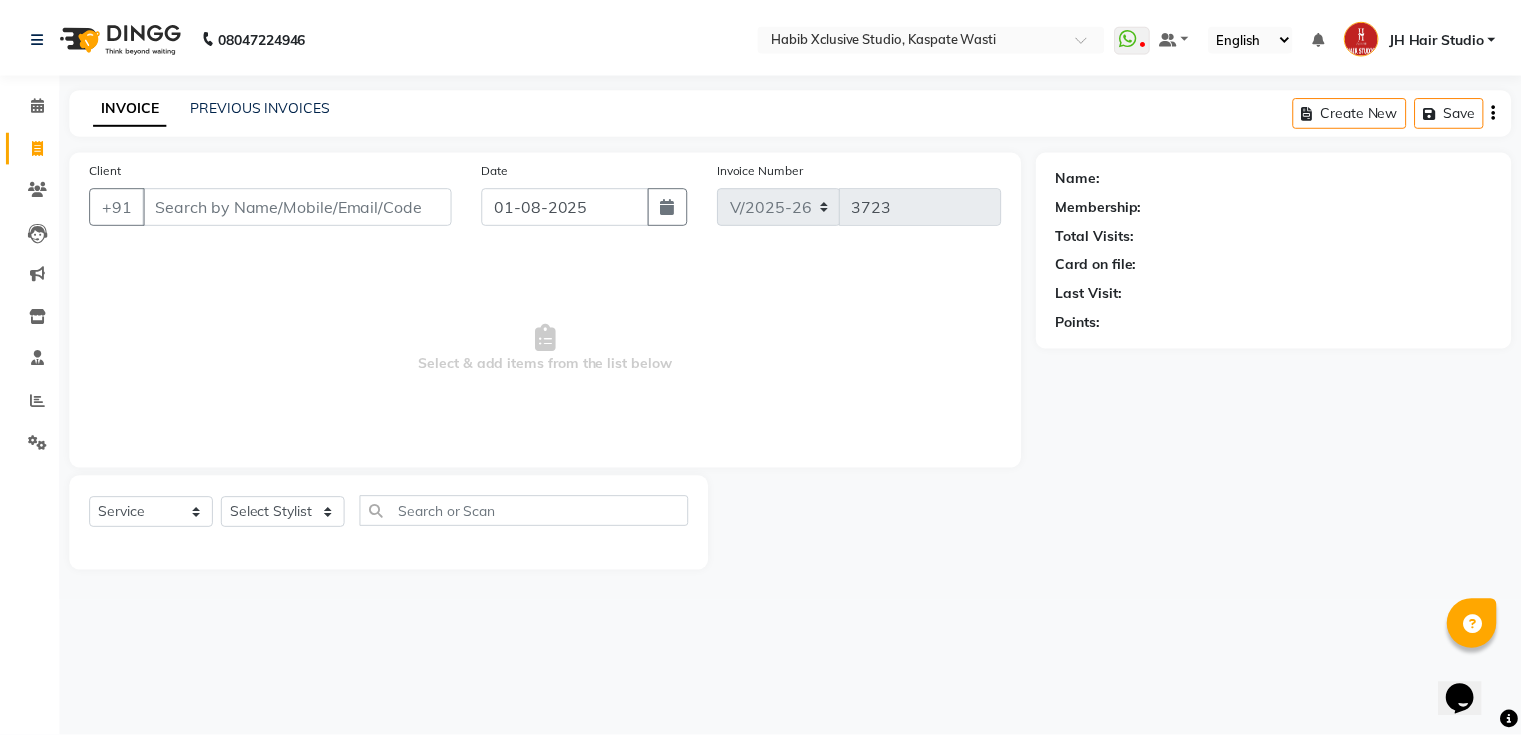 scroll, scrollTop: 0, scrollLeft: 0, axis: both 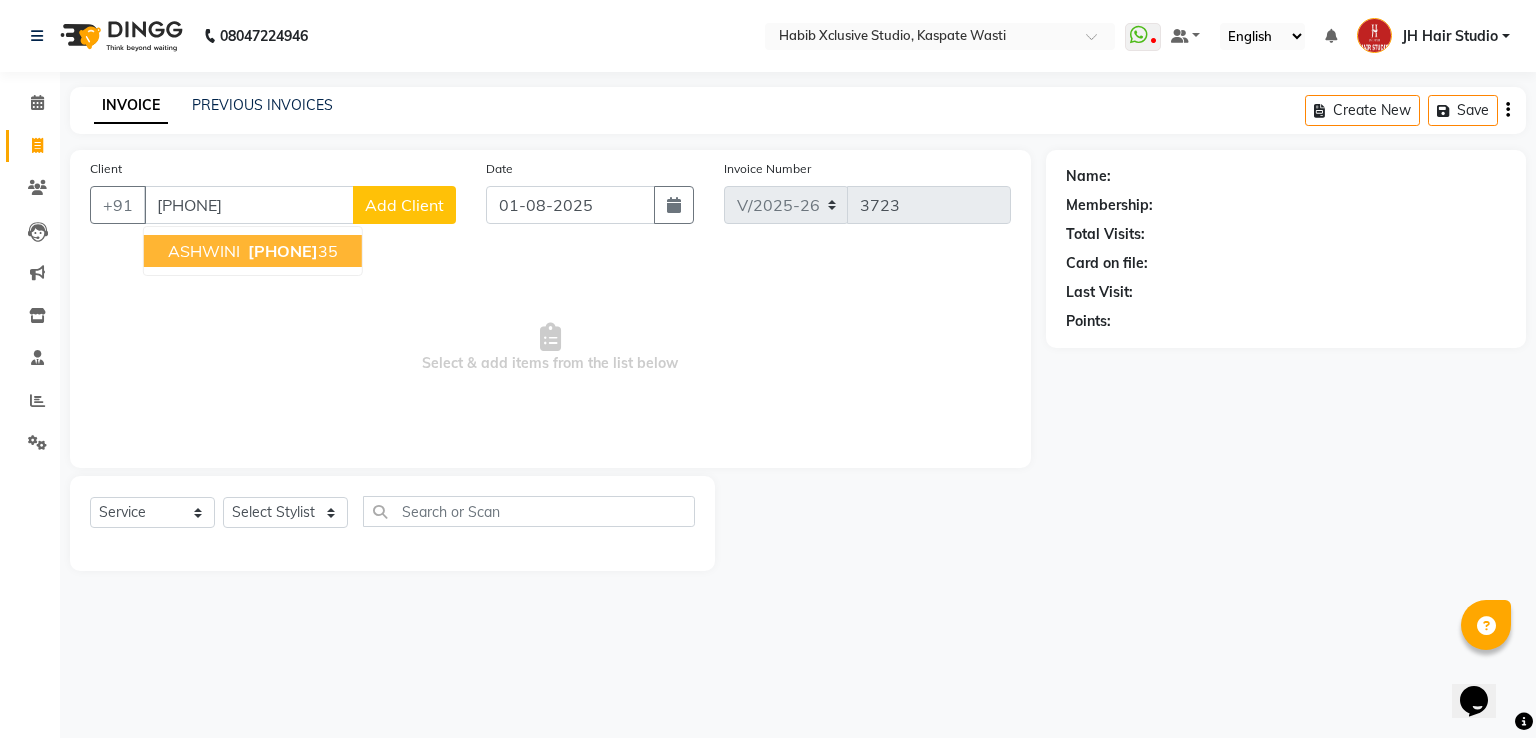 click on "[PHONE]" at bounding box center (283, 251) 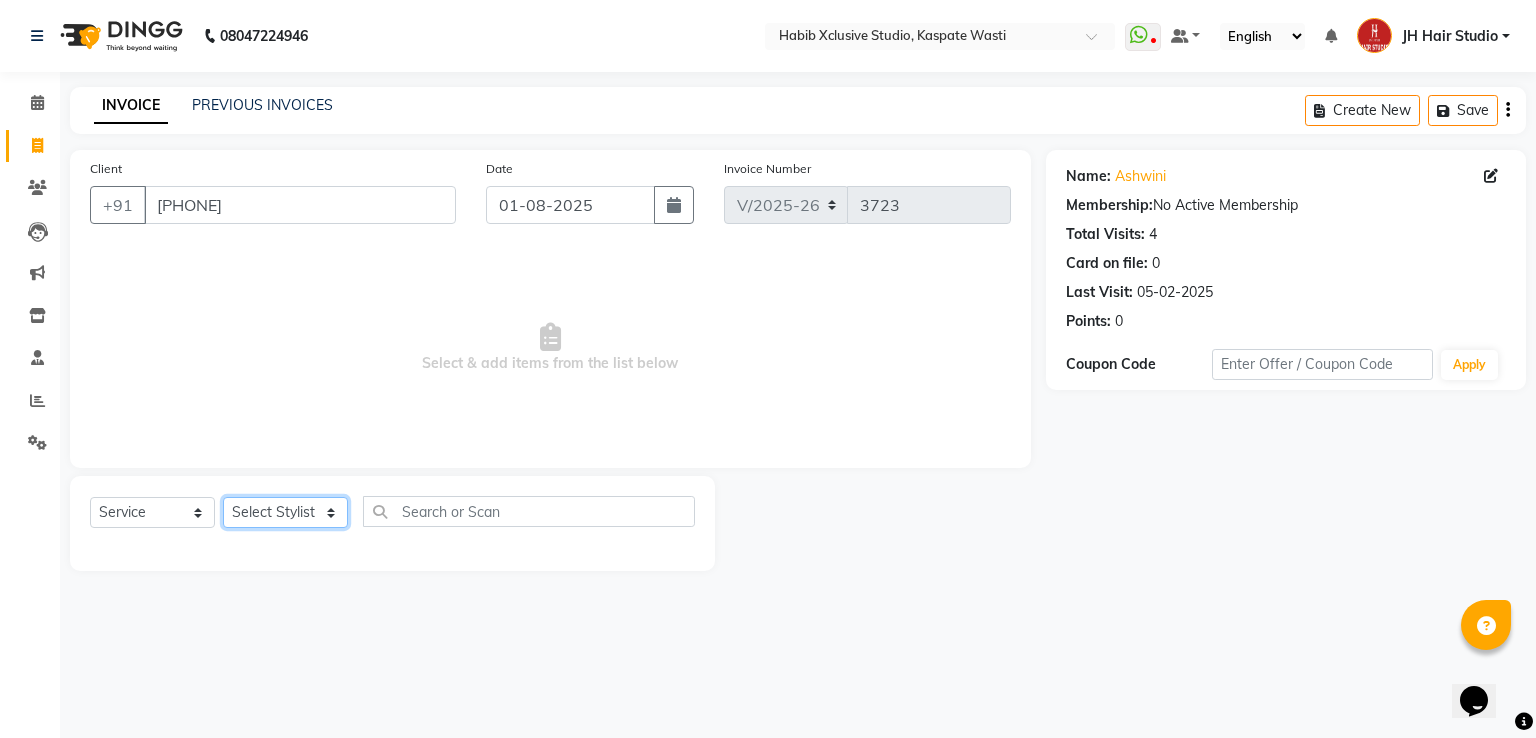 click on "Select Stylist [F1] [FIRST] [F1] [FIRST]  [ F1] [FIRST] [F1][FIRST] [F1][FIRST] [F1] [FIRST]  [F1] [FIRST] [F2] [FIRST]  [F2] [FIRST] [JH] [LAST]  [FIRST] [JH] [FIRST] [LAST] JH Hair Studio [JH] [FIRST] [JH] [FIRST] [JH] [FIRST] [JH] [FIRST]  [JH] [FIRST]  [JH] [FIRST] [JH] [FIRST] [JH] [FIRST] [JH] [FIRST]" 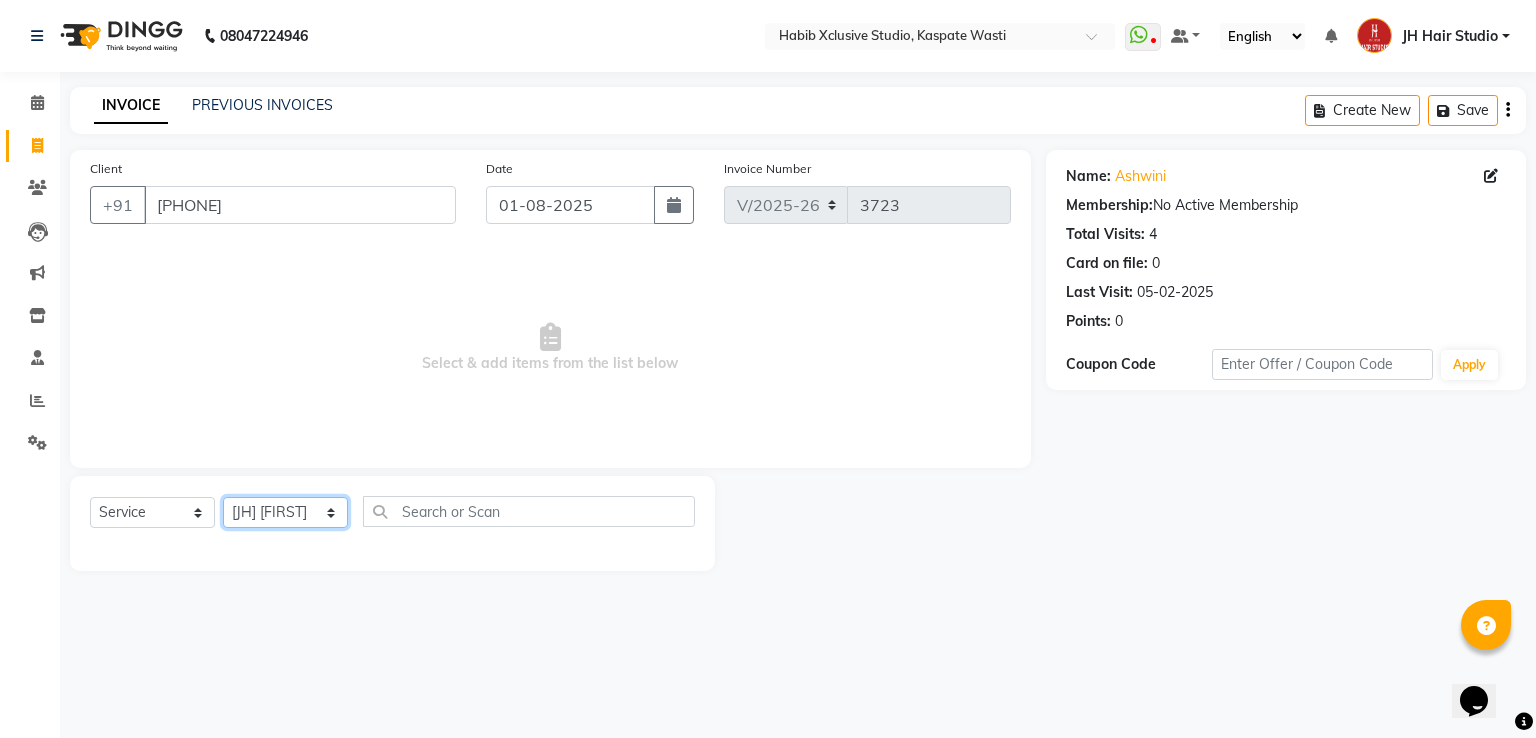 click on "Select Stylist [F1] [FIRST] [F1] [FIRST]  [ F1] [FIRST] [F1][FIRST] [F1][FIRST] [F1] [FIRST]  [F1] [FIRST] [F2] [FIRST]  [F2] [FIRST] [JH] [LAST]  [FIRST] [JH] [FIRST] [LAST] JH Hair Studio [JH] [FIRST] [JH] [FIRST] [JH] [FIRST] [JH] [FIRST]  [JH] [FIRST]  [JH] [FIRST] [JH] [FIRST] [JH] [FIRST] [JH] [FIRST]" 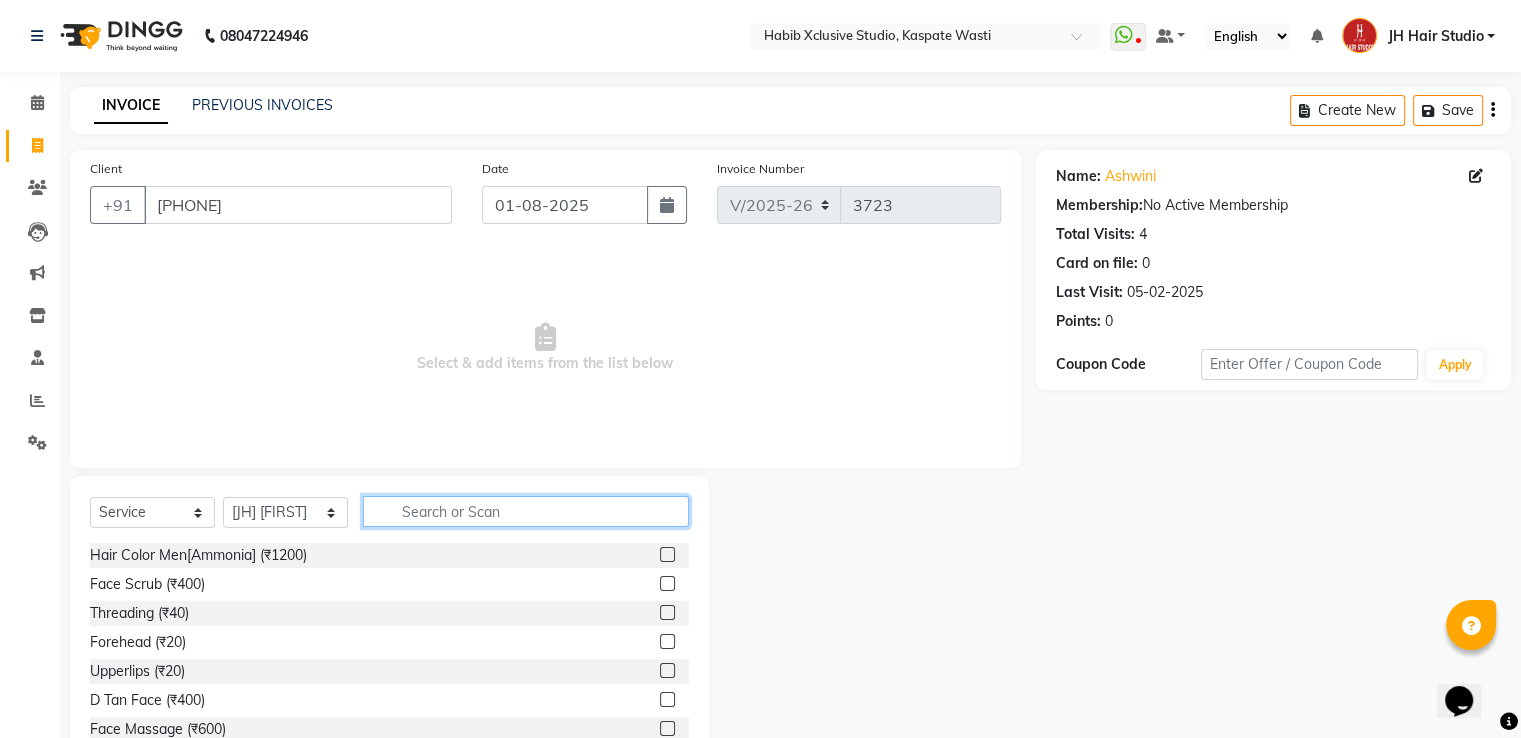 click 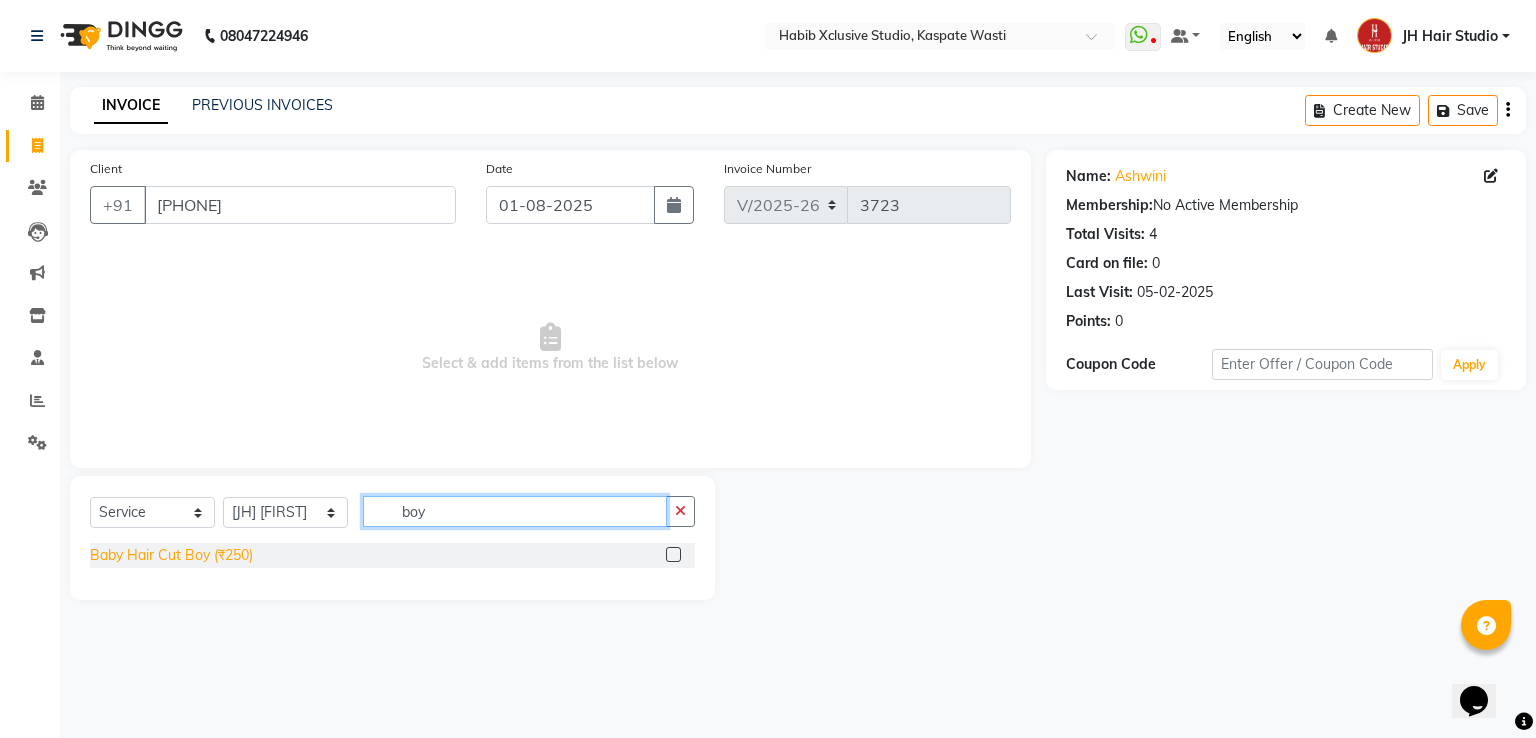 type on "boy" 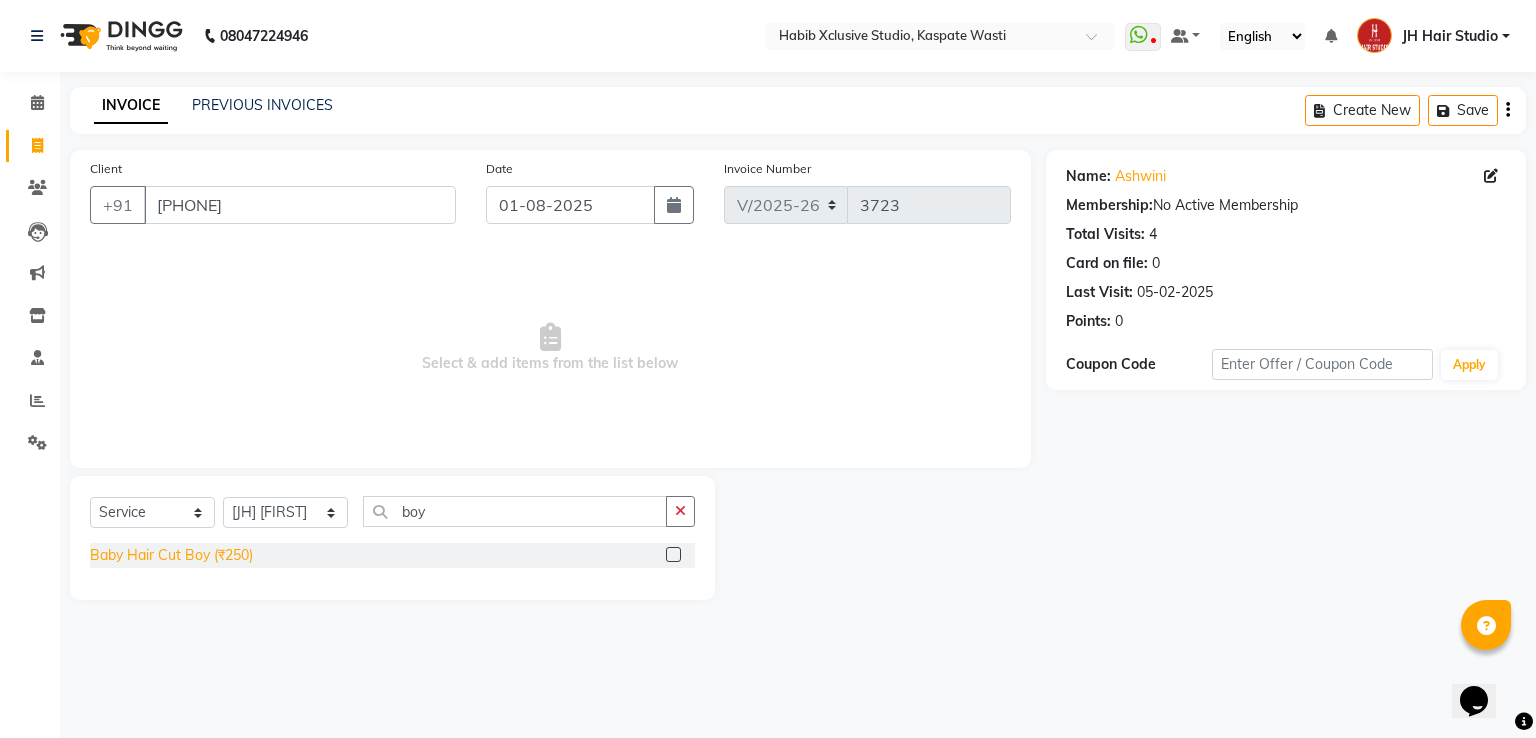 click on "Baby Hair Cut Boy (₹250)" 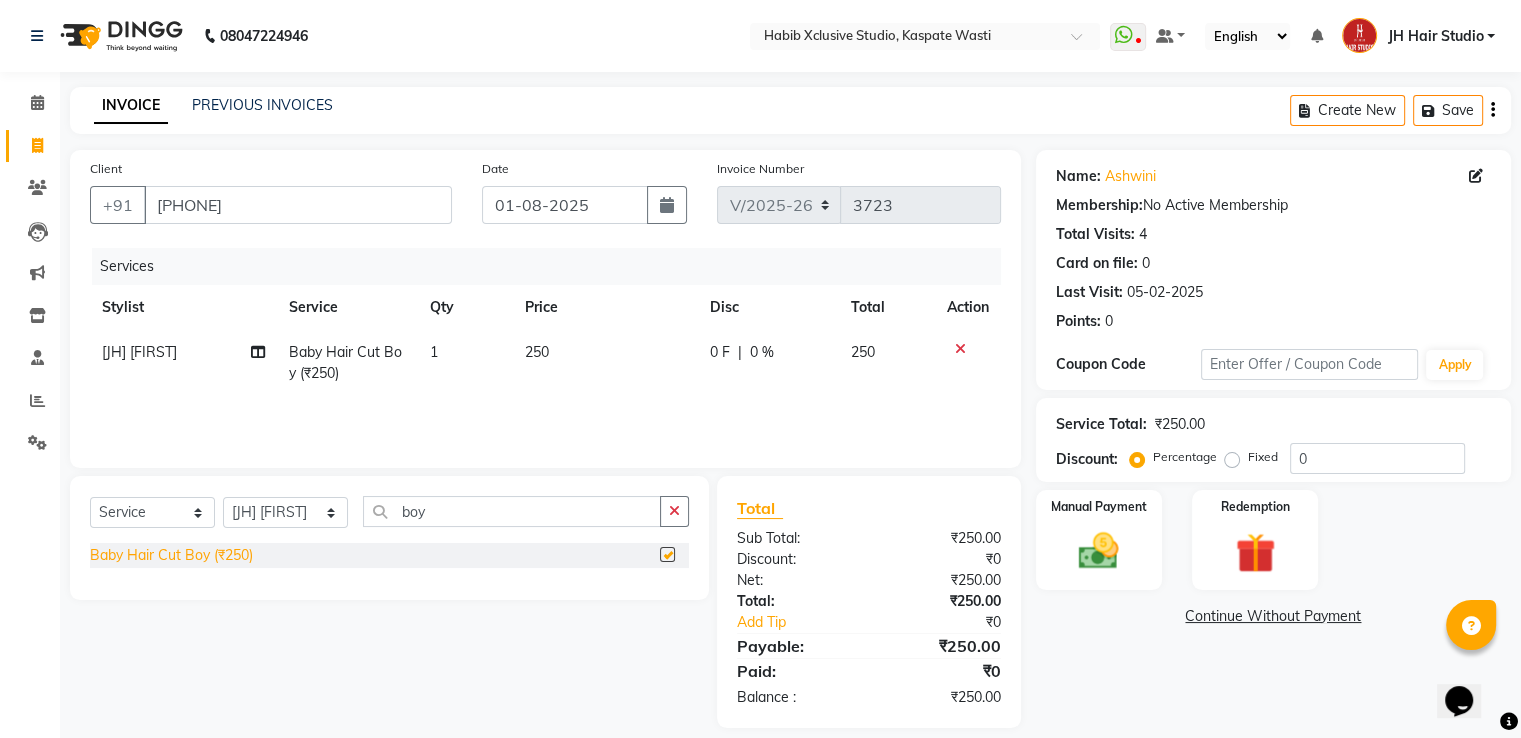 checkbox on "false" 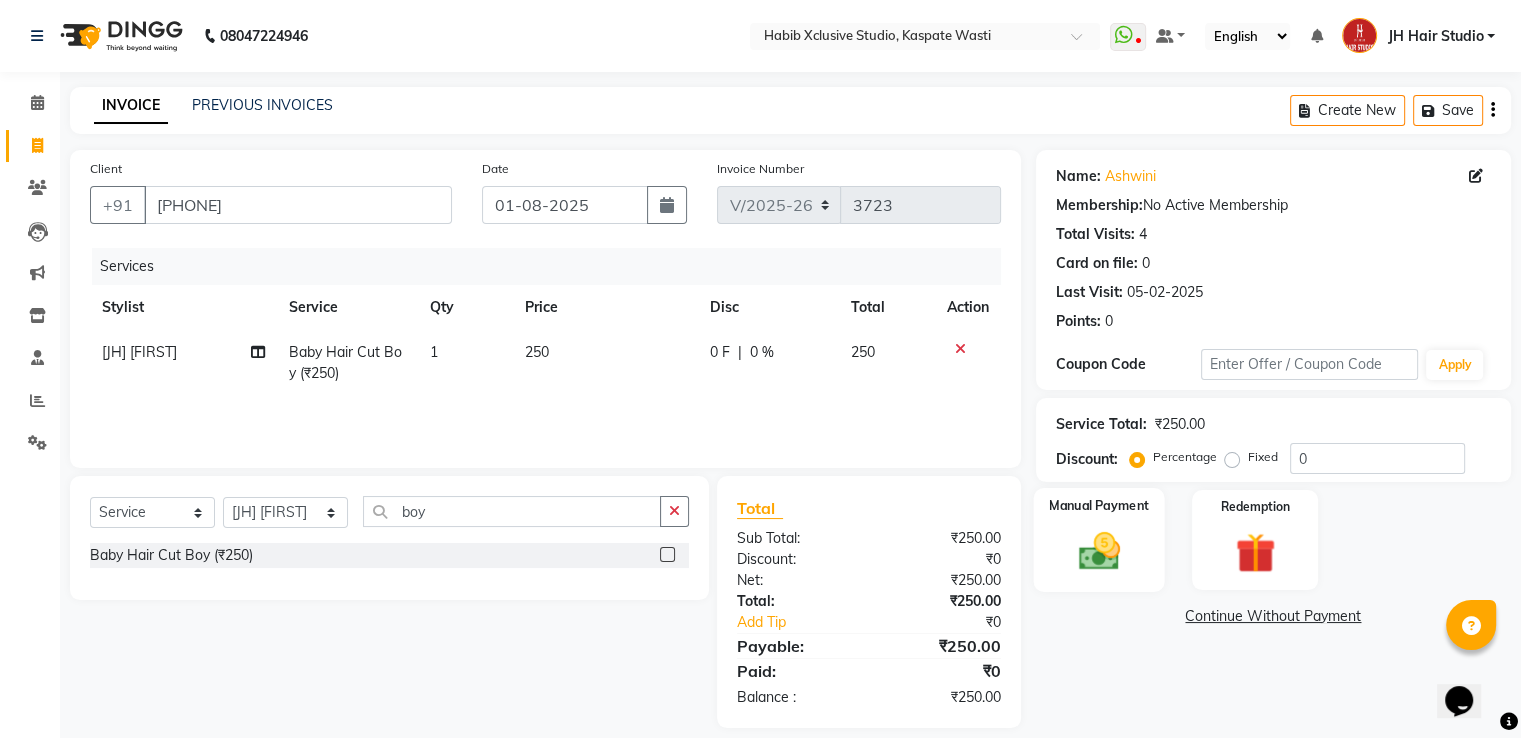 click on "Manual Payment" 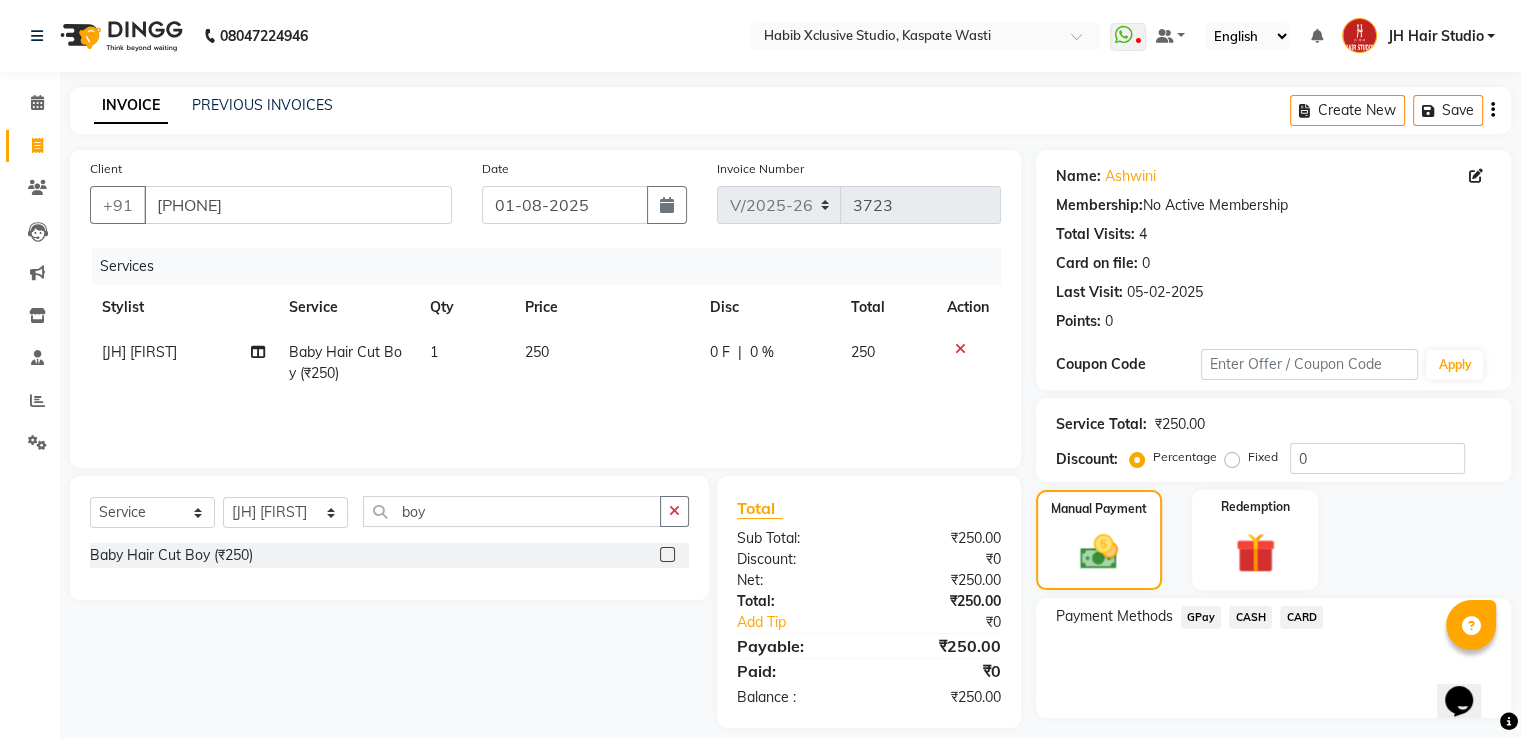 click on "CARD" 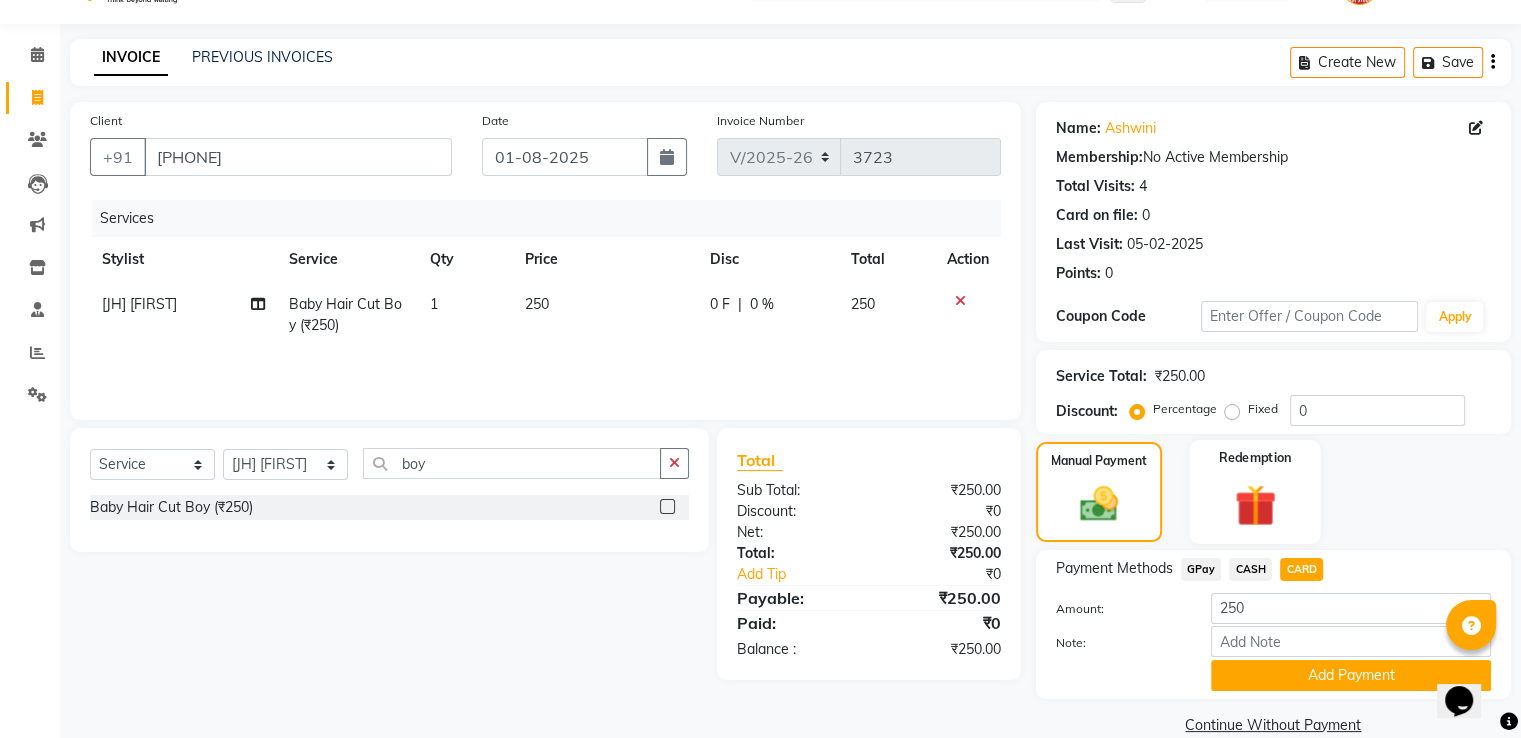 scroll, scrollTop: 65, scrollLeft: 0, axis: vertical 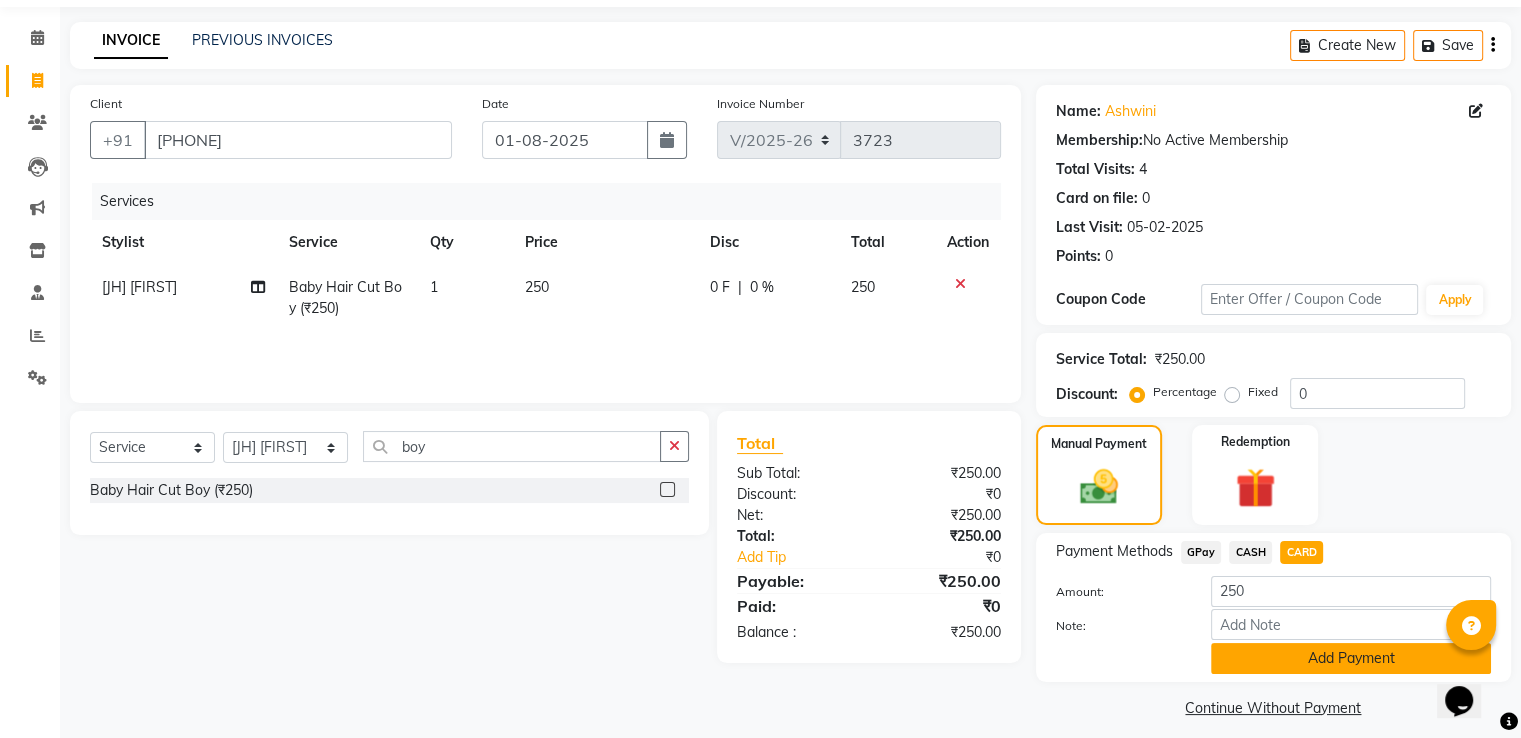 click on "Add Payment" 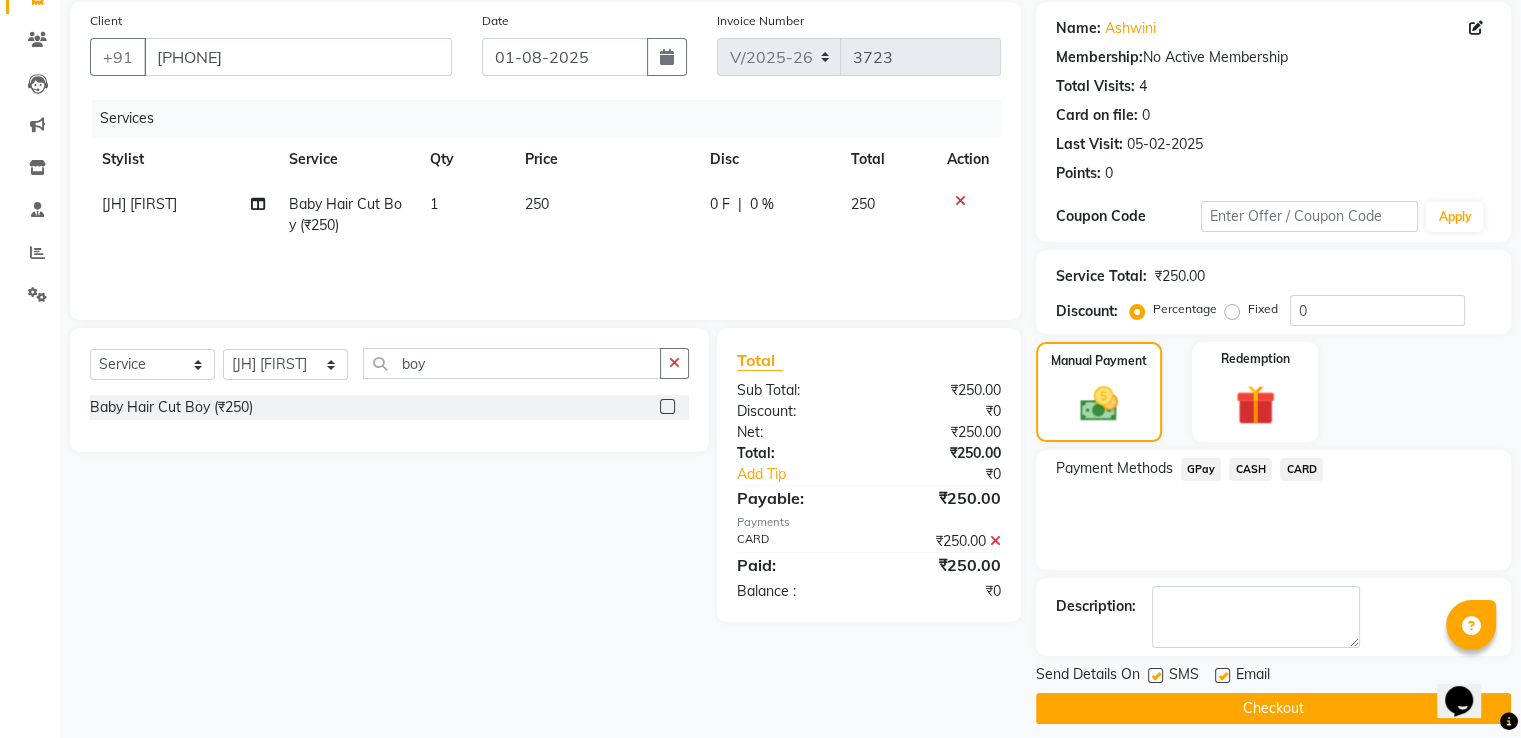 scroll, scrollTop: 163, scrollLeft: 0, axis: vertical 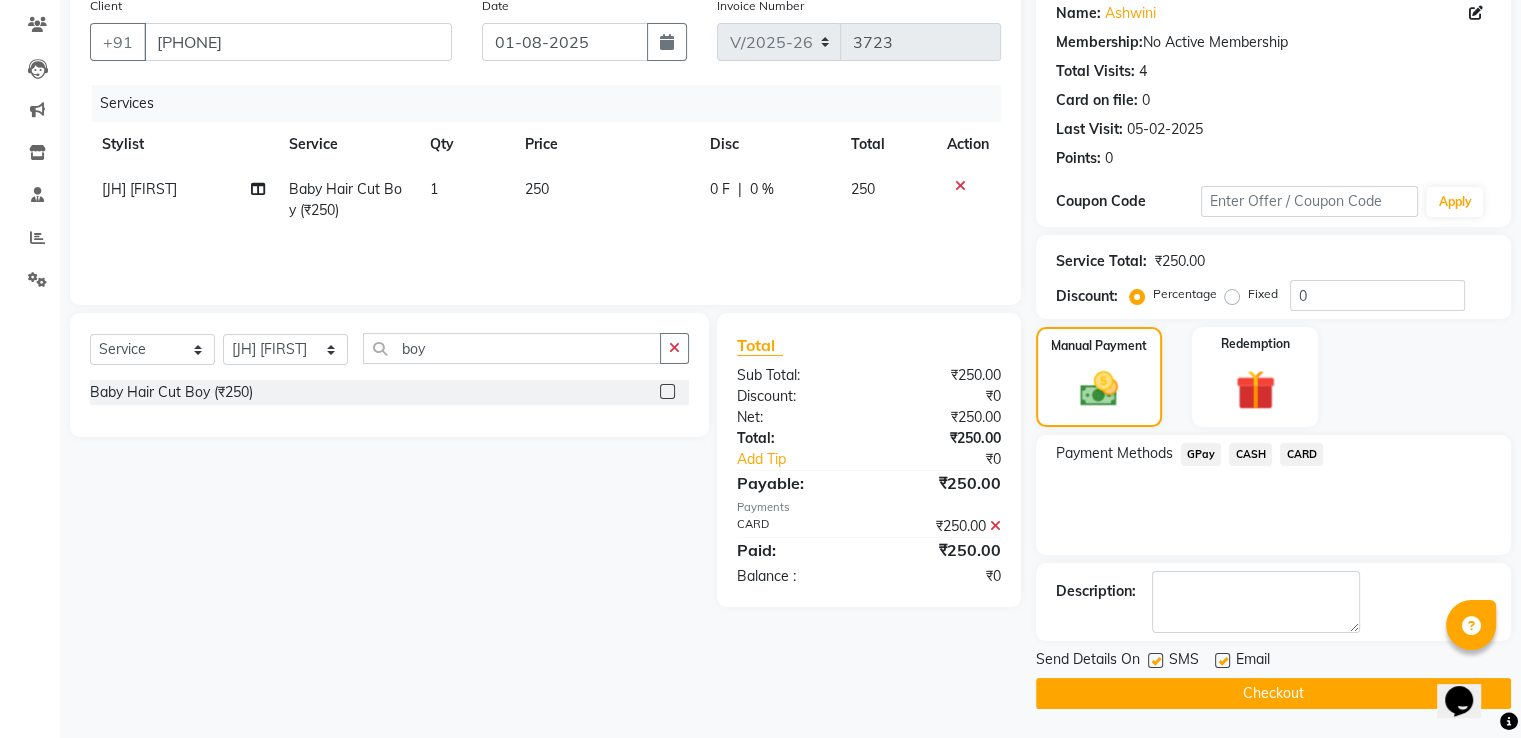 click 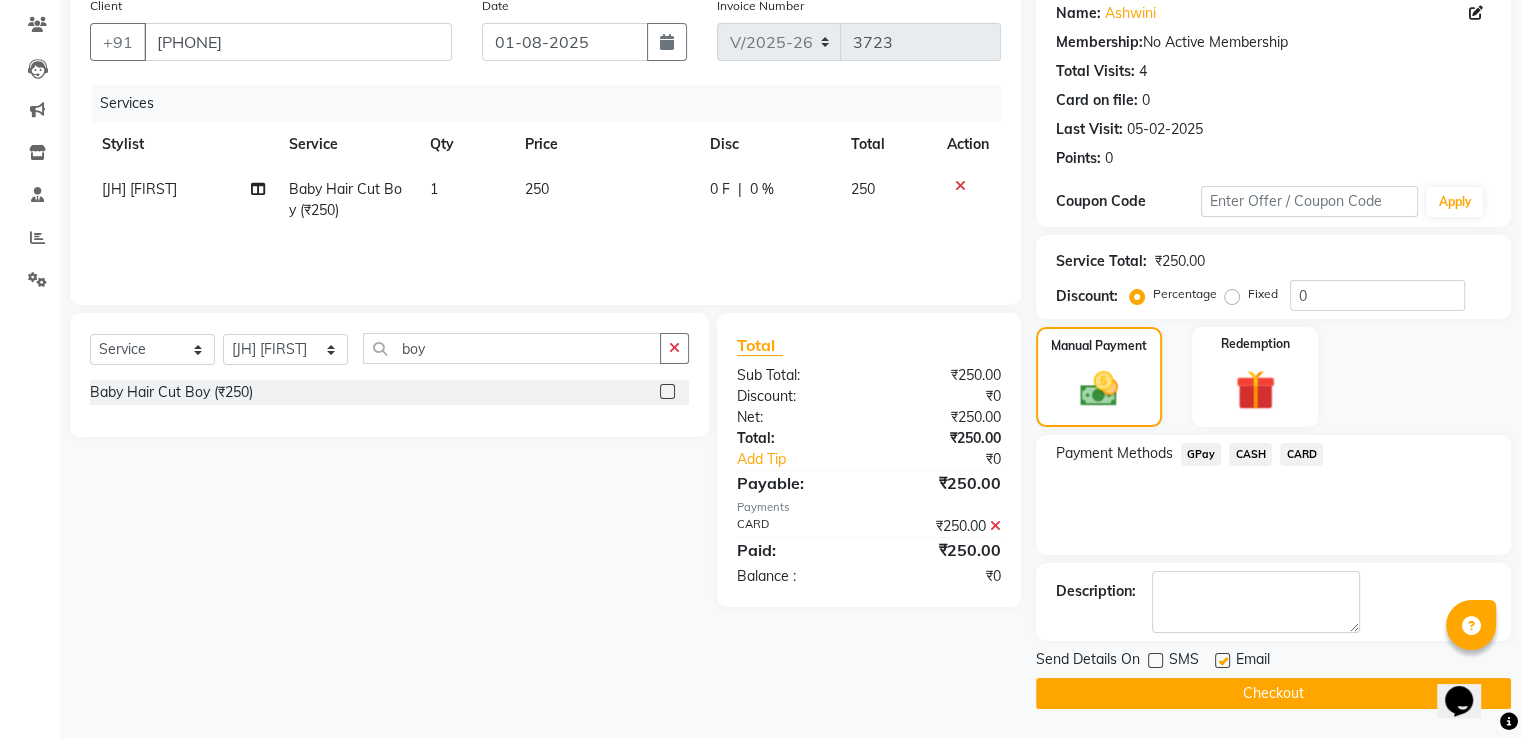 click on "Checkout" 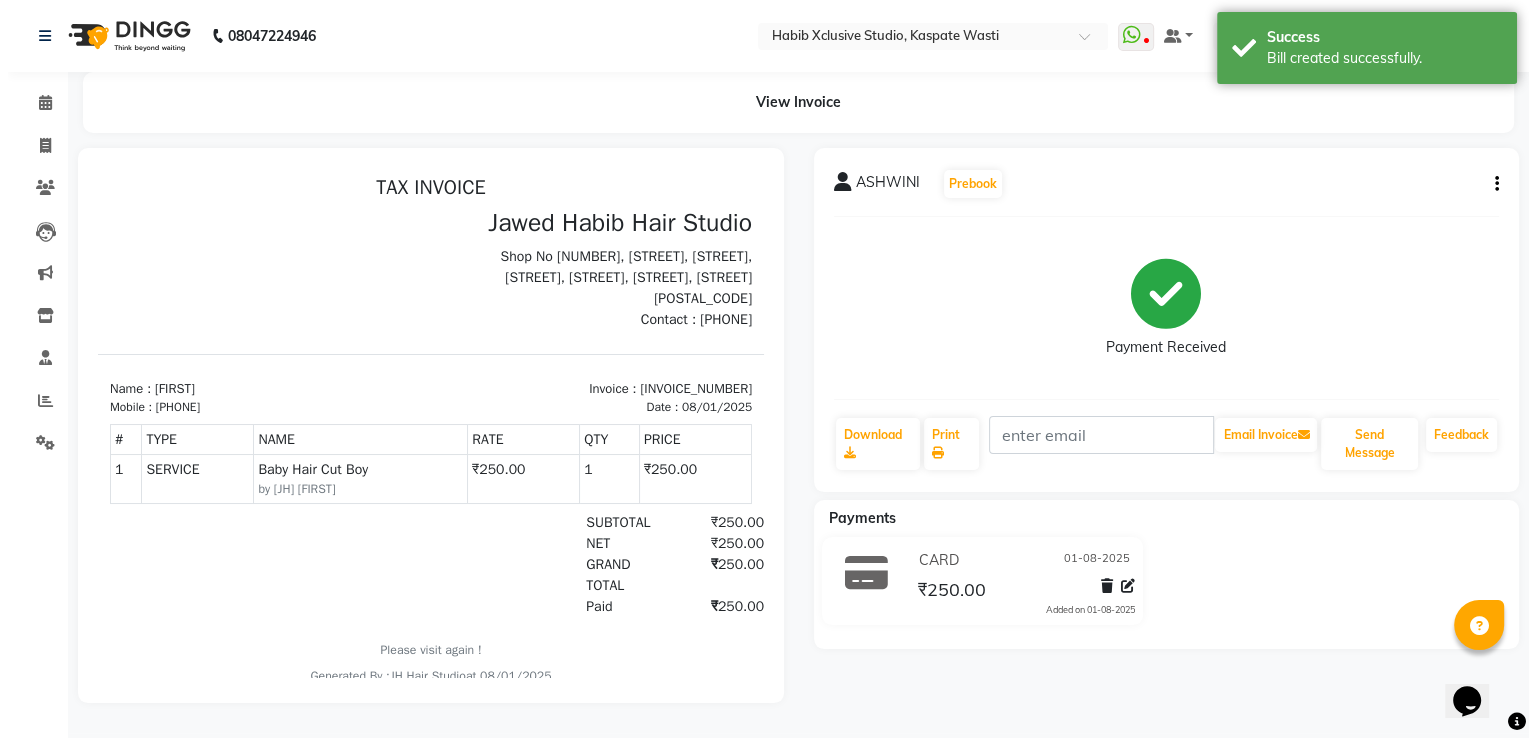 scroll, scrollTop: 0, scrollLeft: 0, axis: both 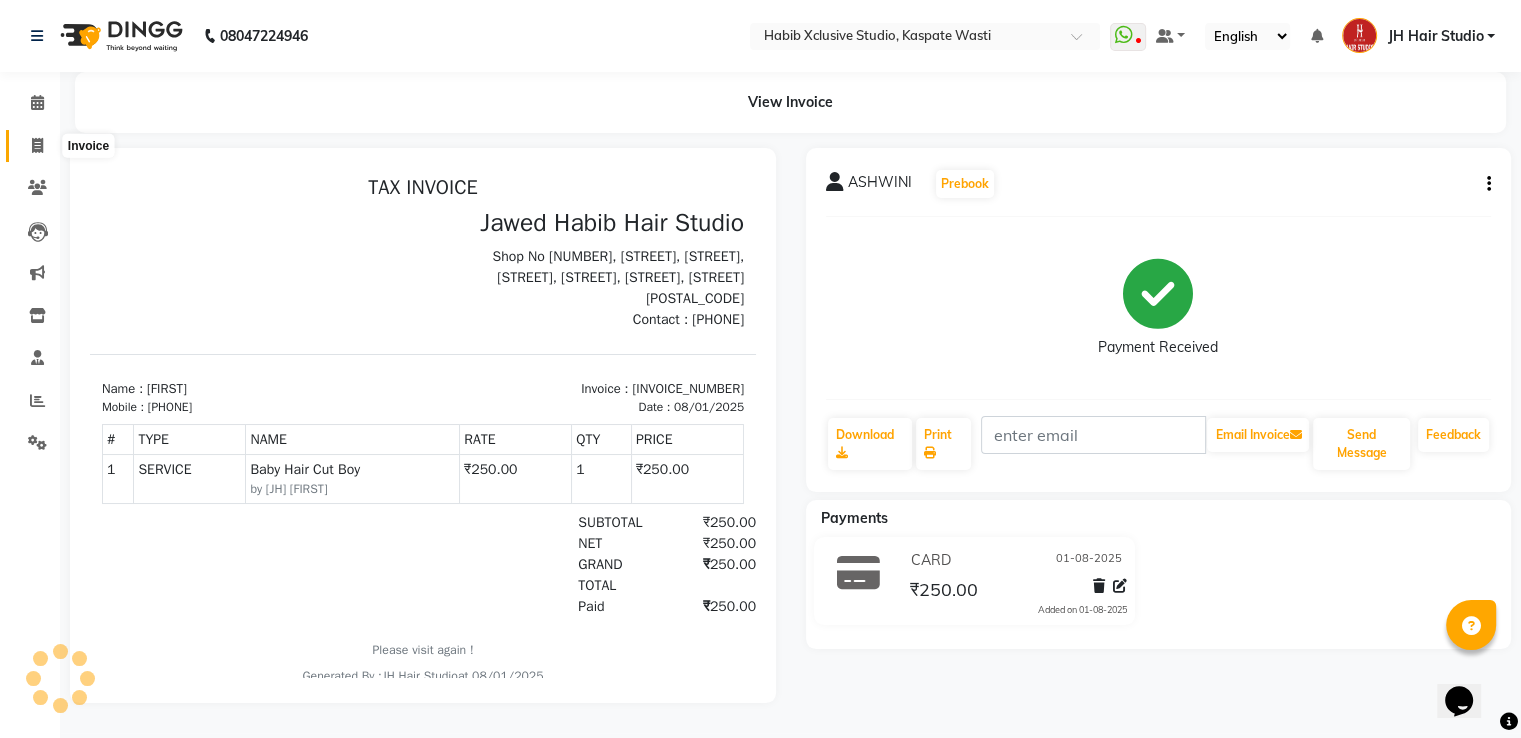 click 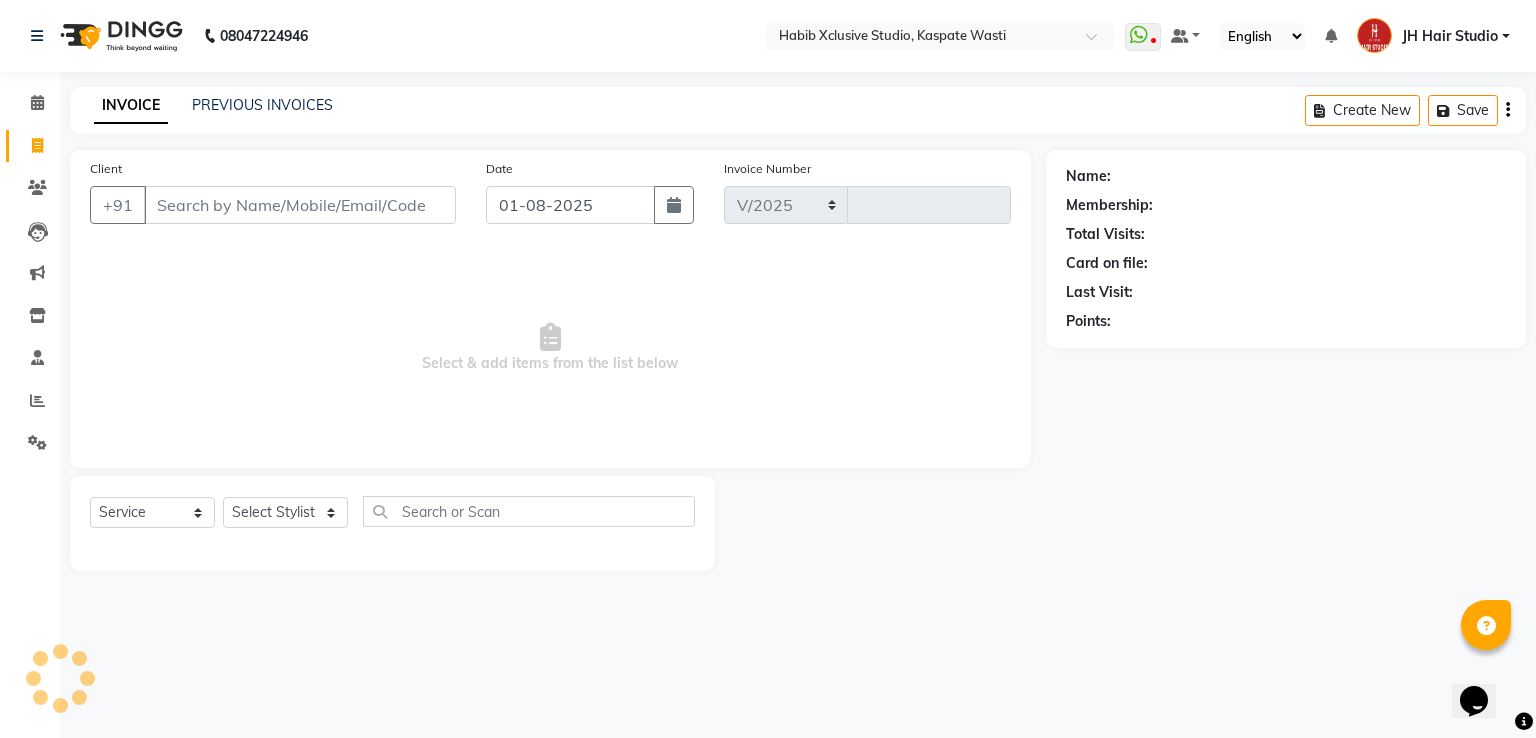 select on "130" 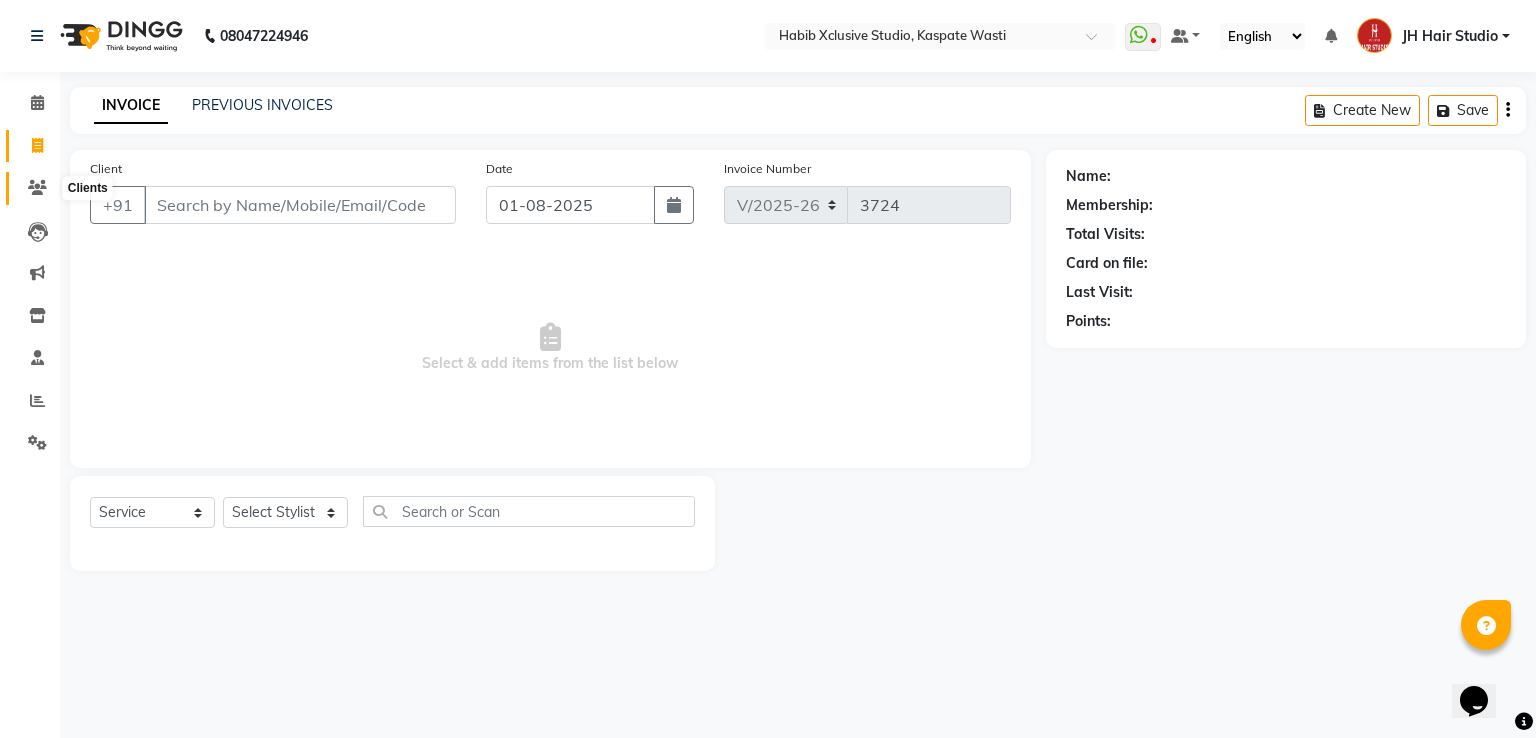 click 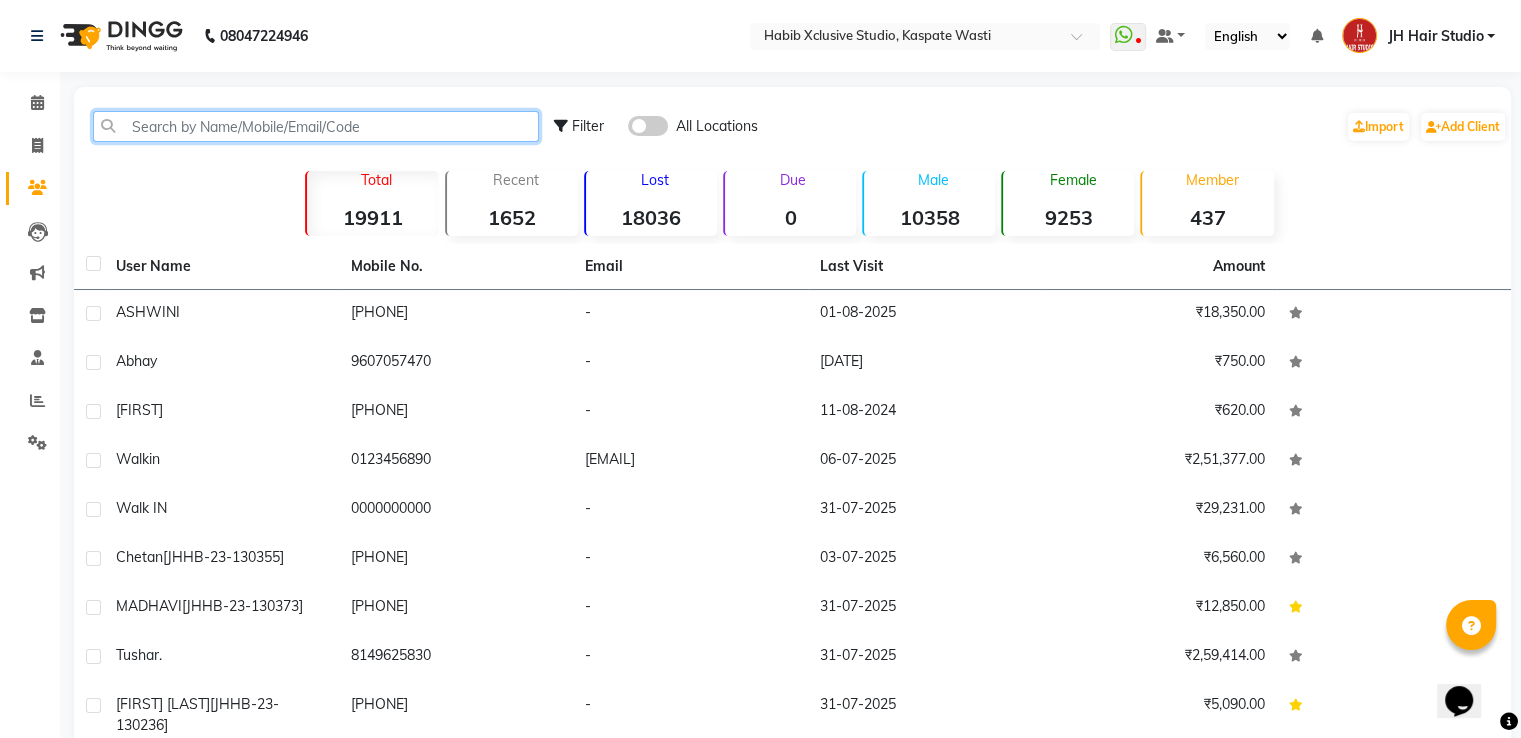click 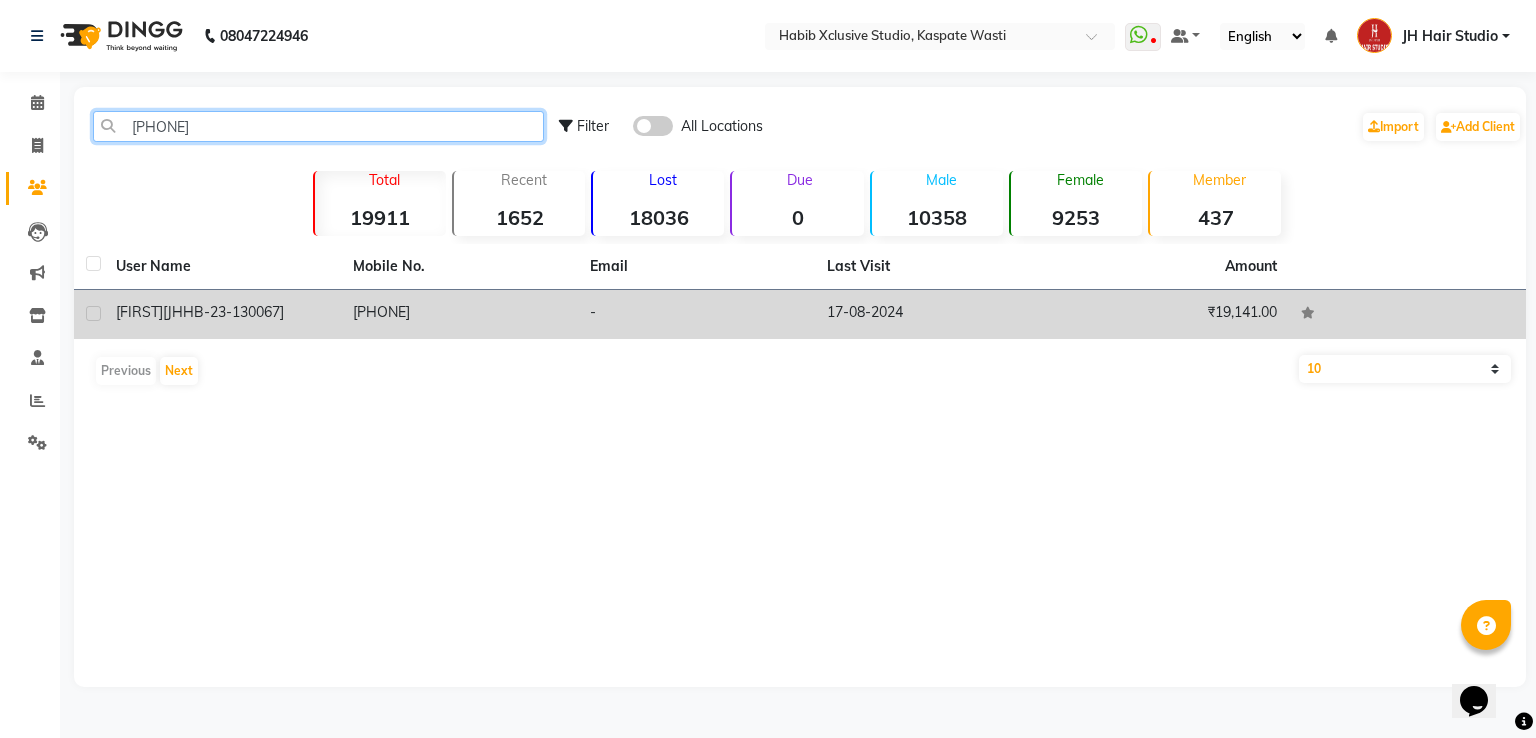 type on "[PHONE]" 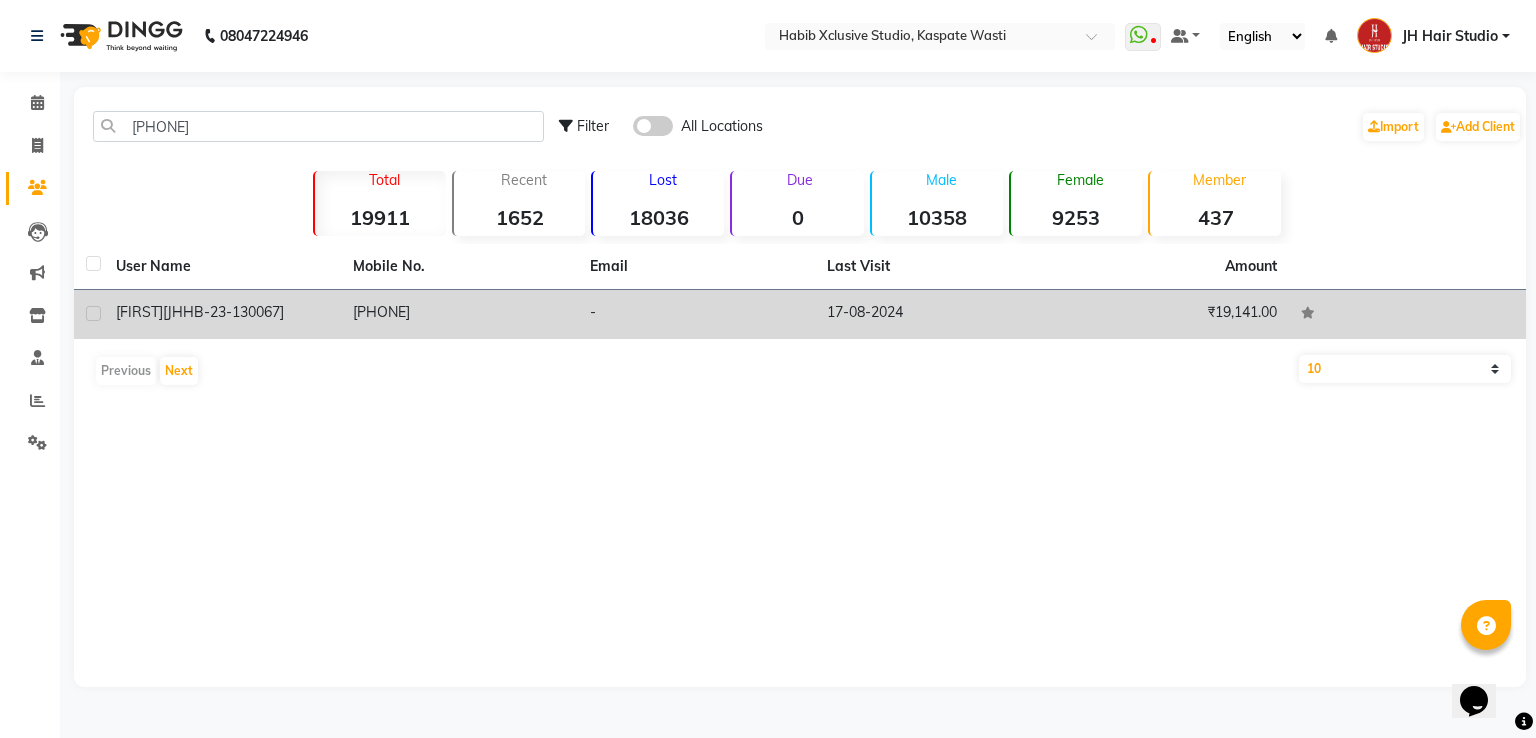 click on "[PHONE]" 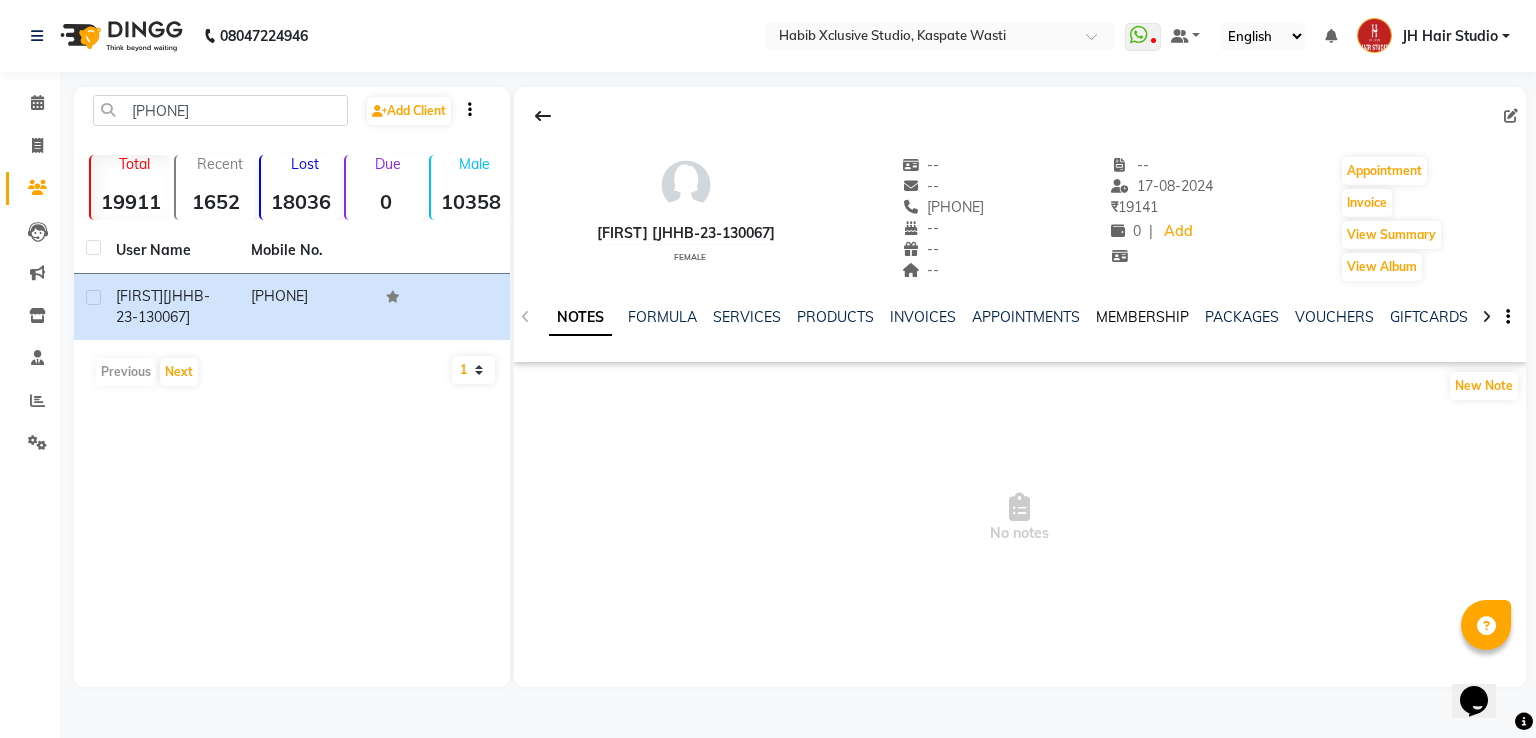 click on "MEMBERSHIP" 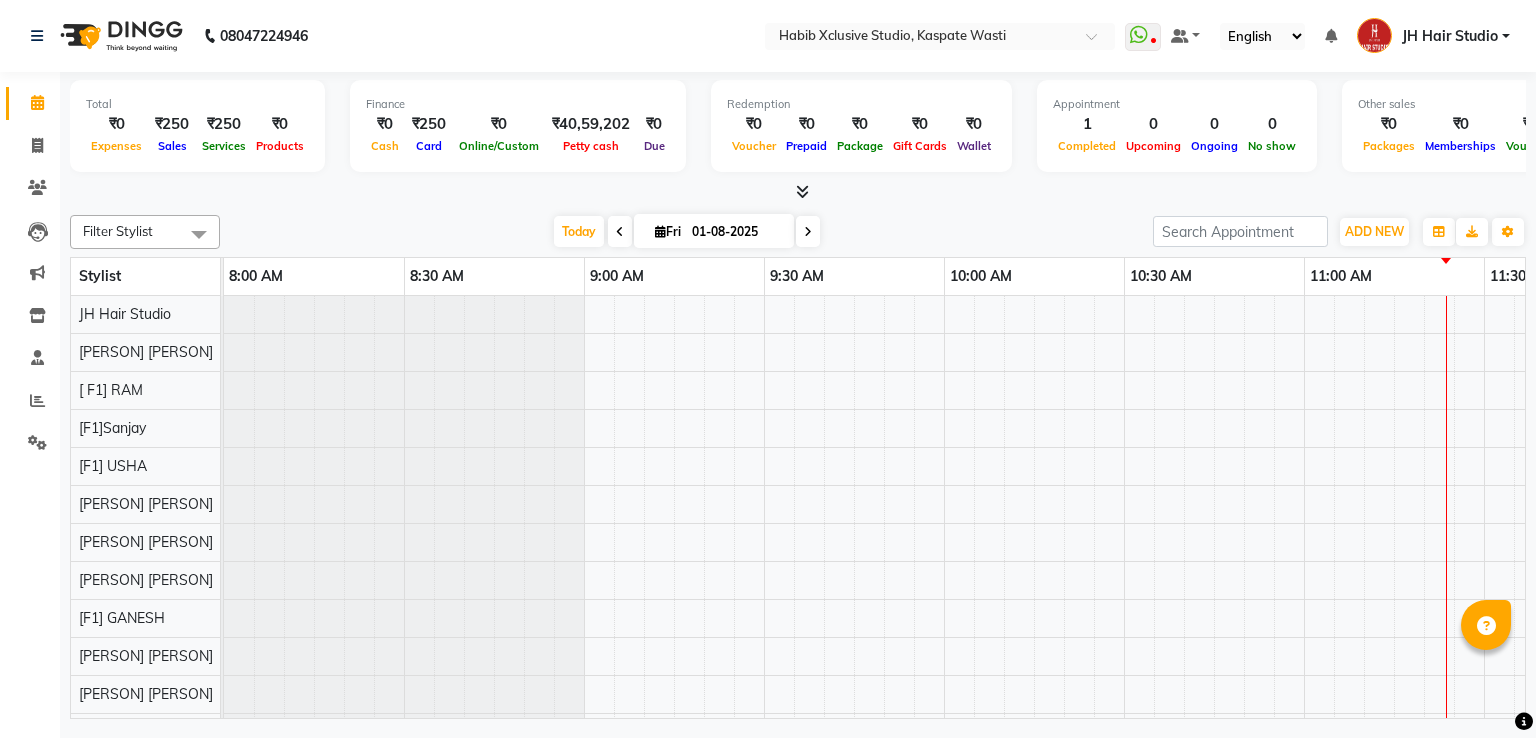 scroll, scrollTop: 0, scrollLeft: 0, axis: both 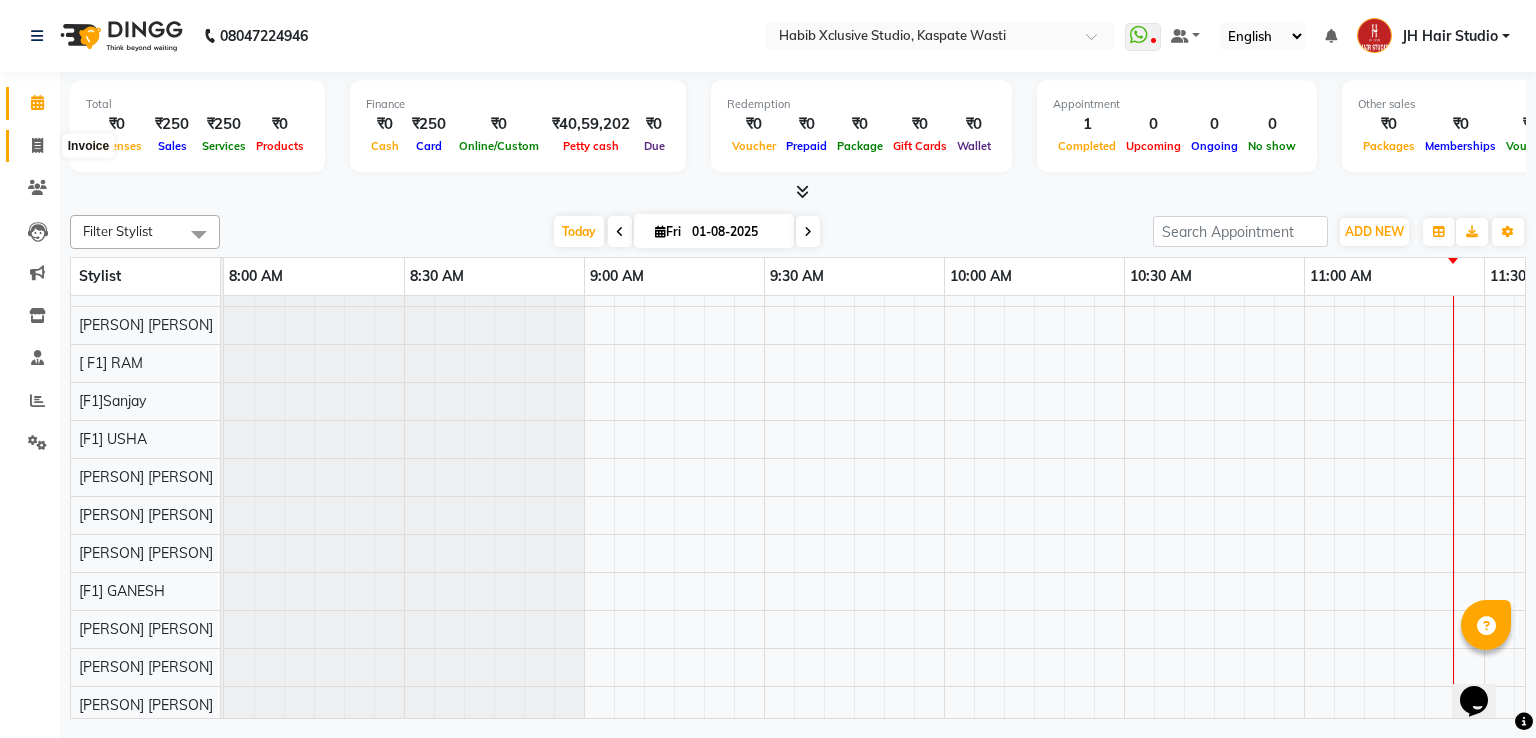 click 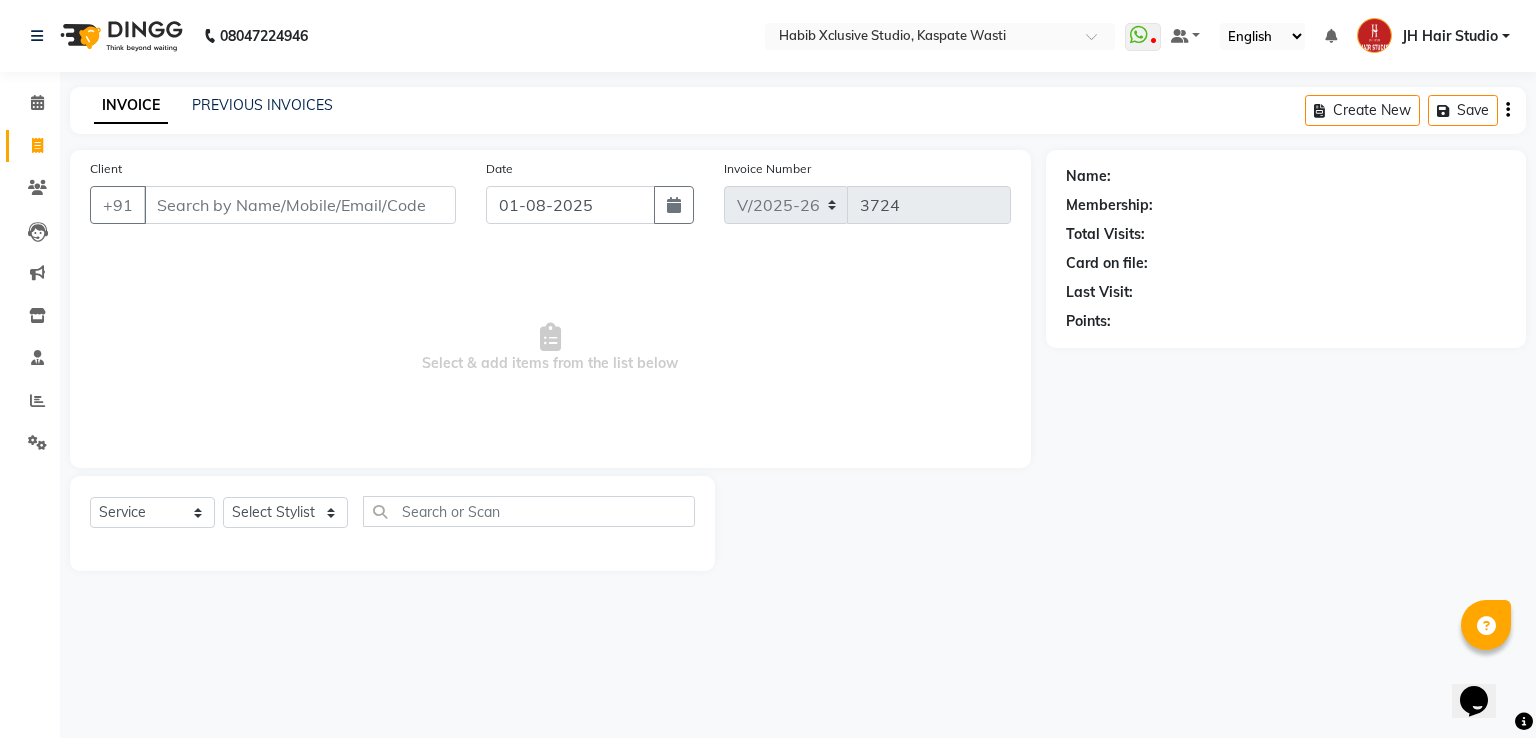 click on "PREVIOUS INVOICES" 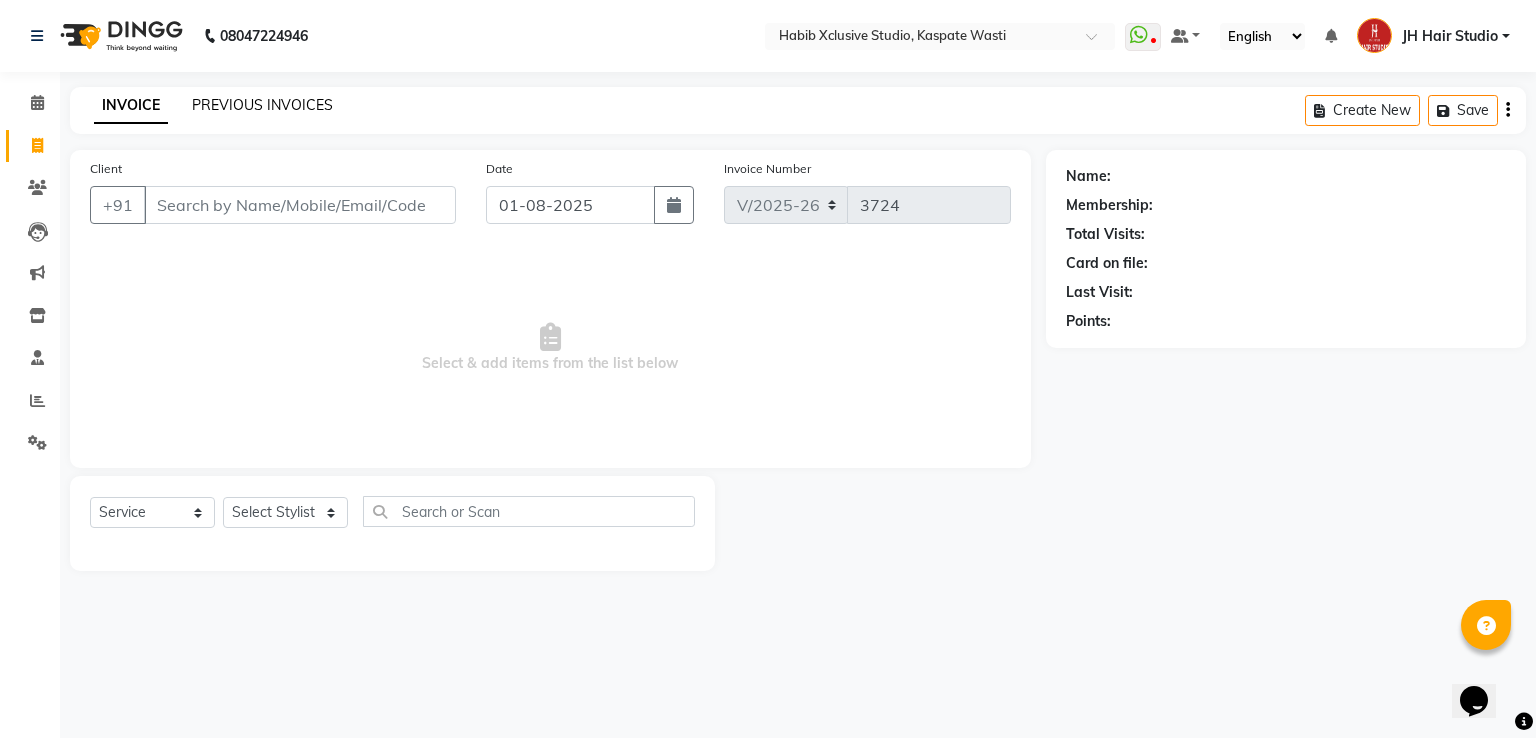 click on "PREVIOUS INVOICES" 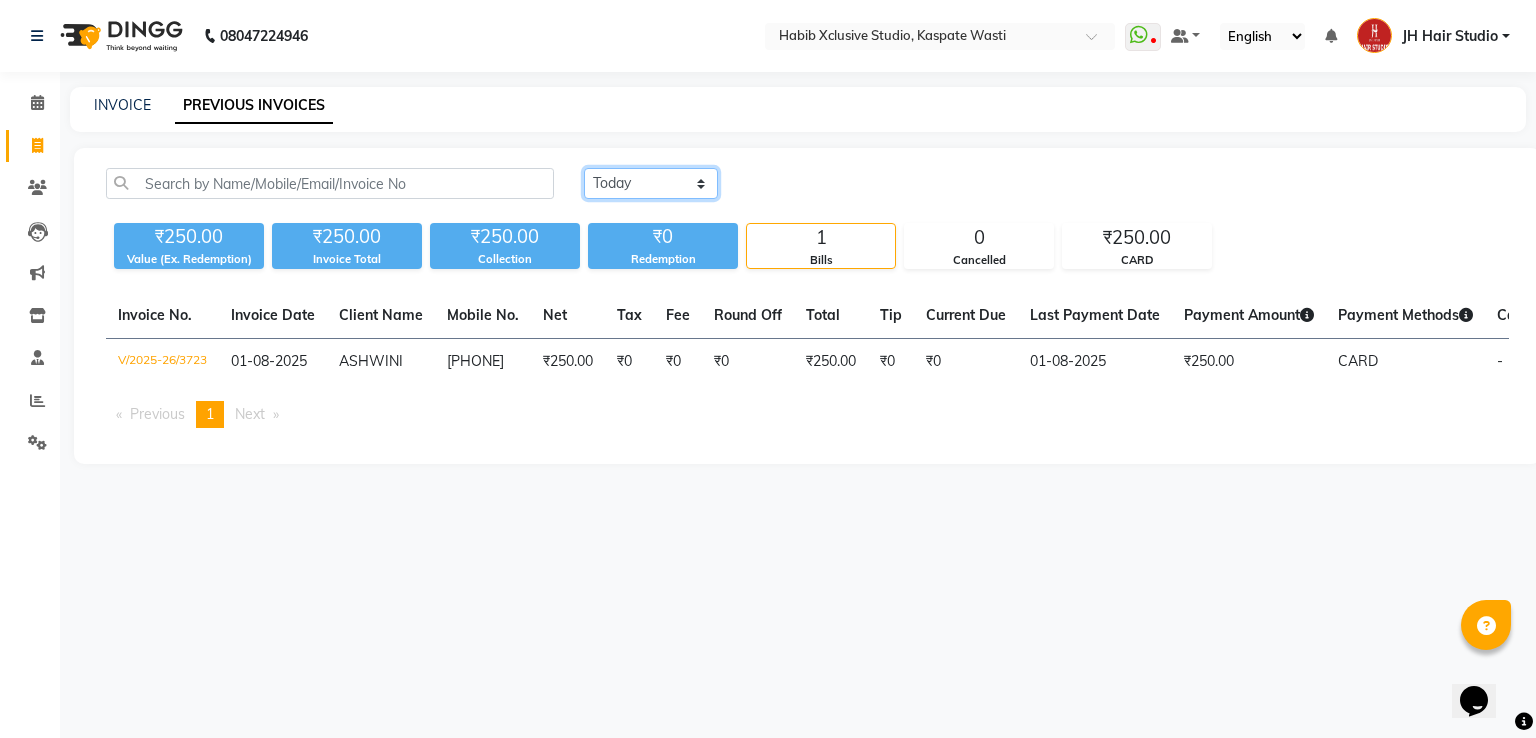 click on "Today Yesterday Custom Range" 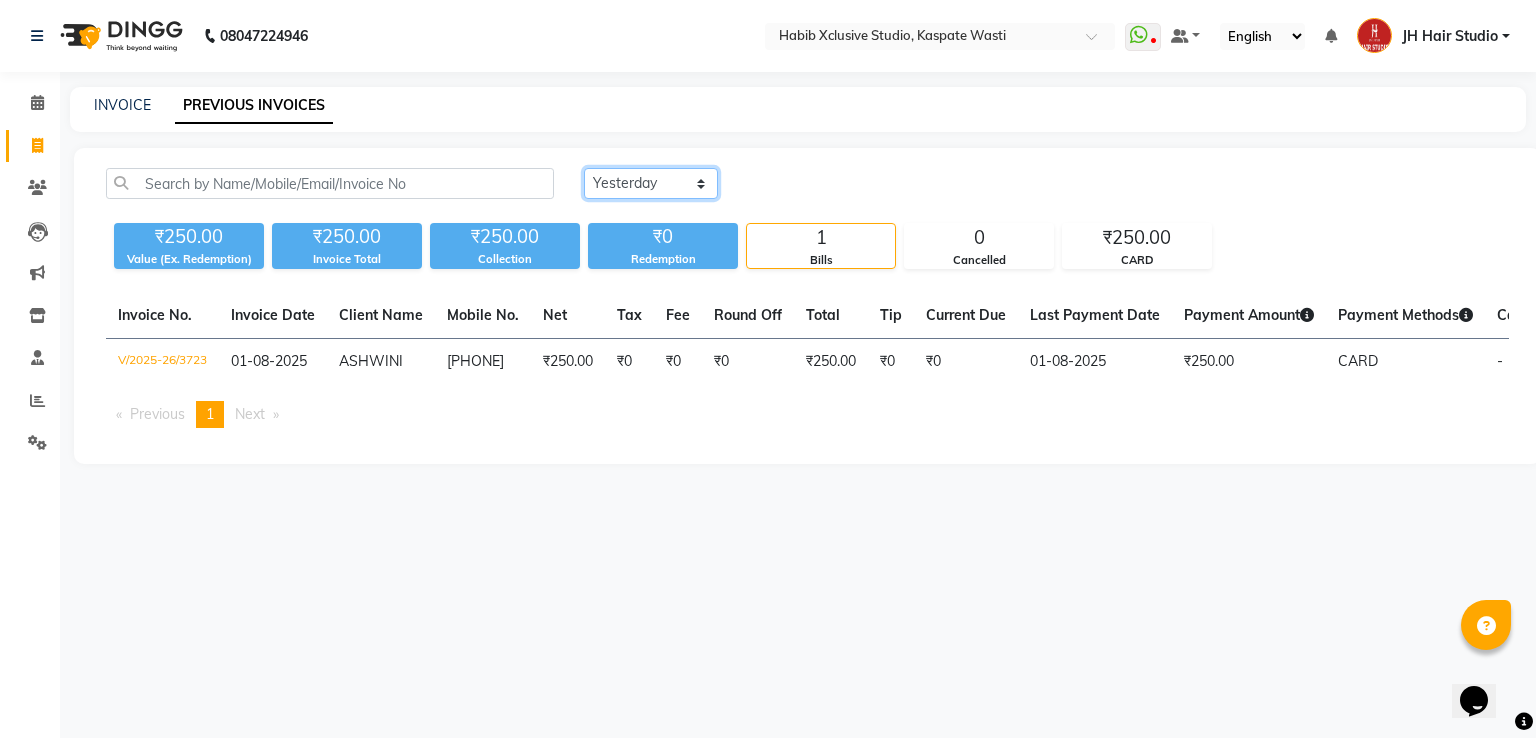 click on "Today Yesterday Custom Range" 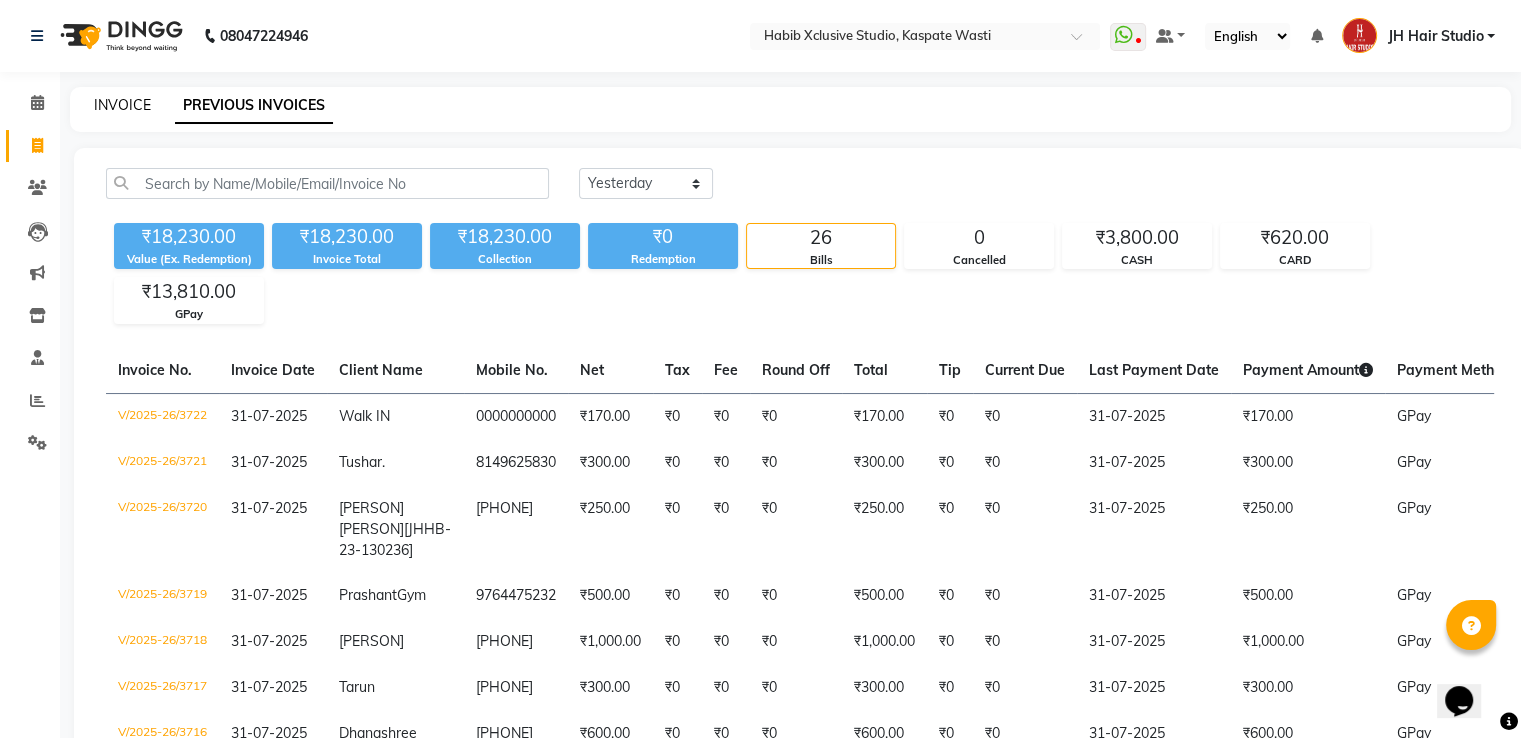 click on "INVOICE" 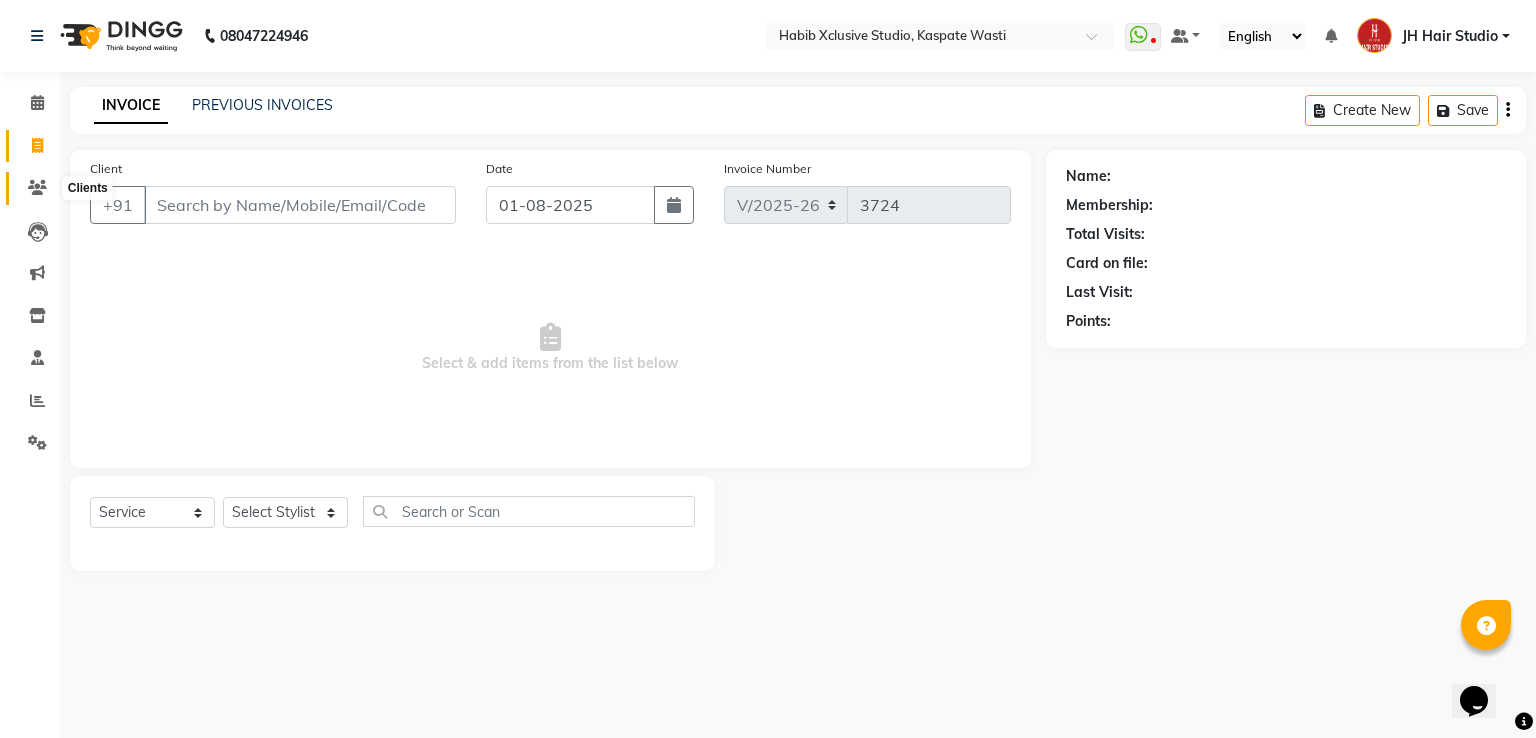 click 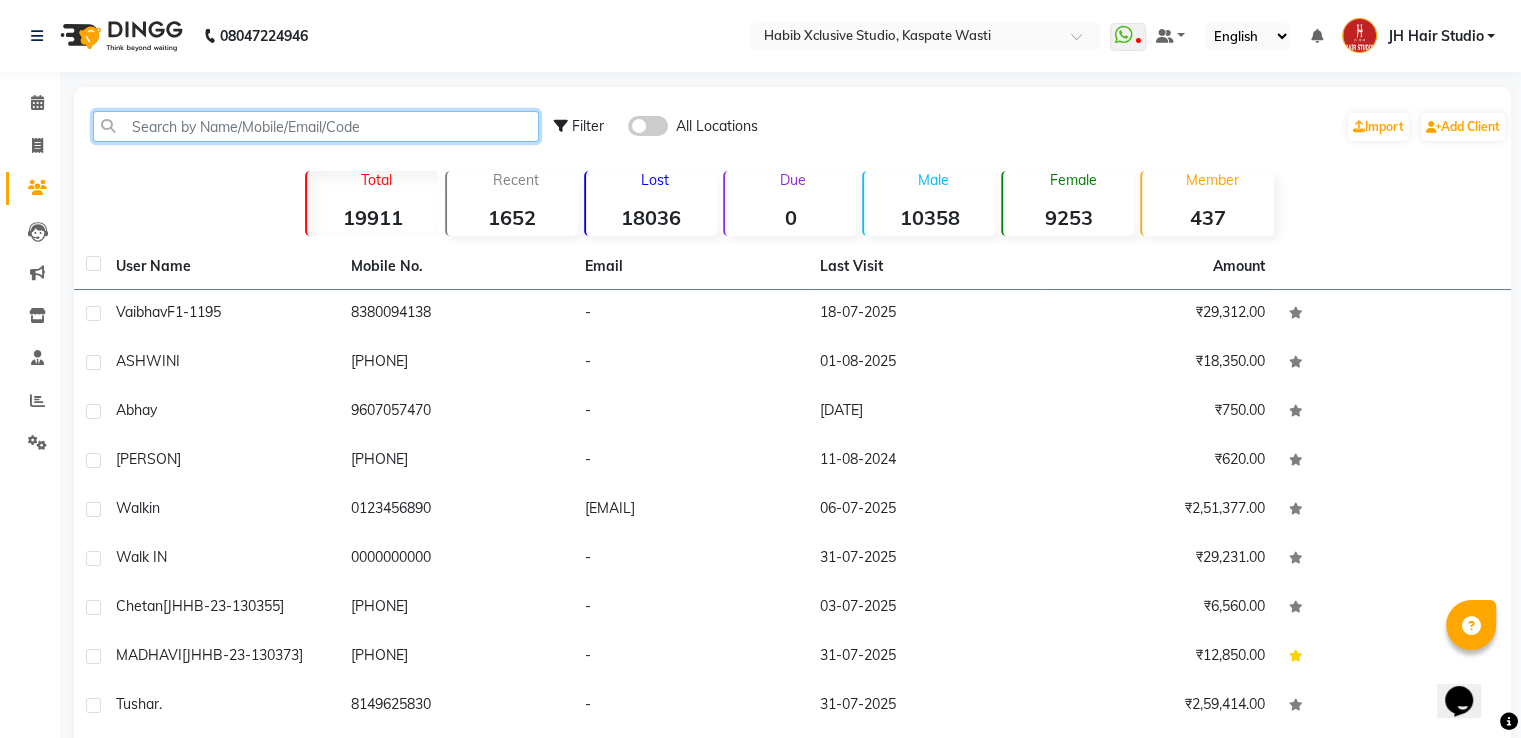 click 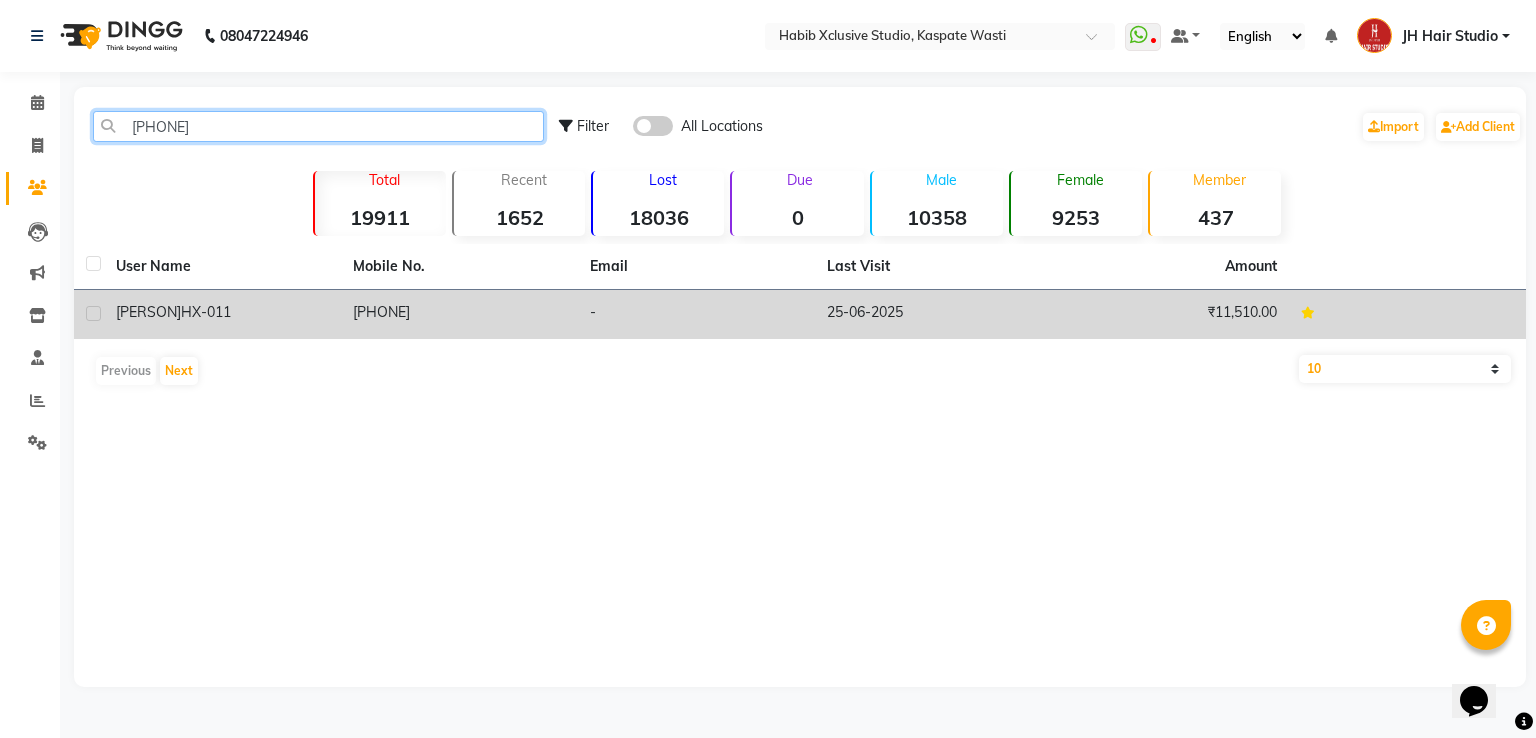 type on "88266366" 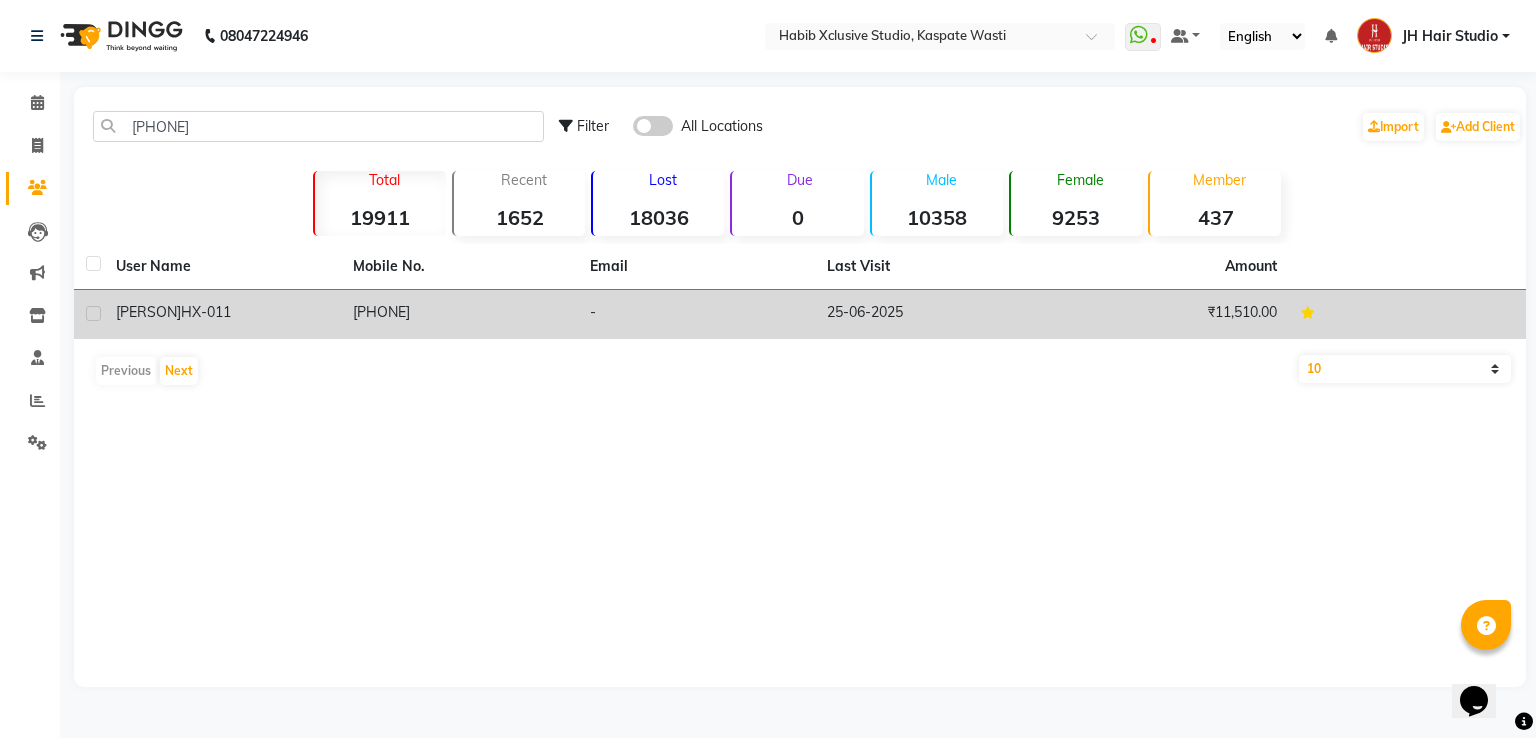 click on "HX-011" 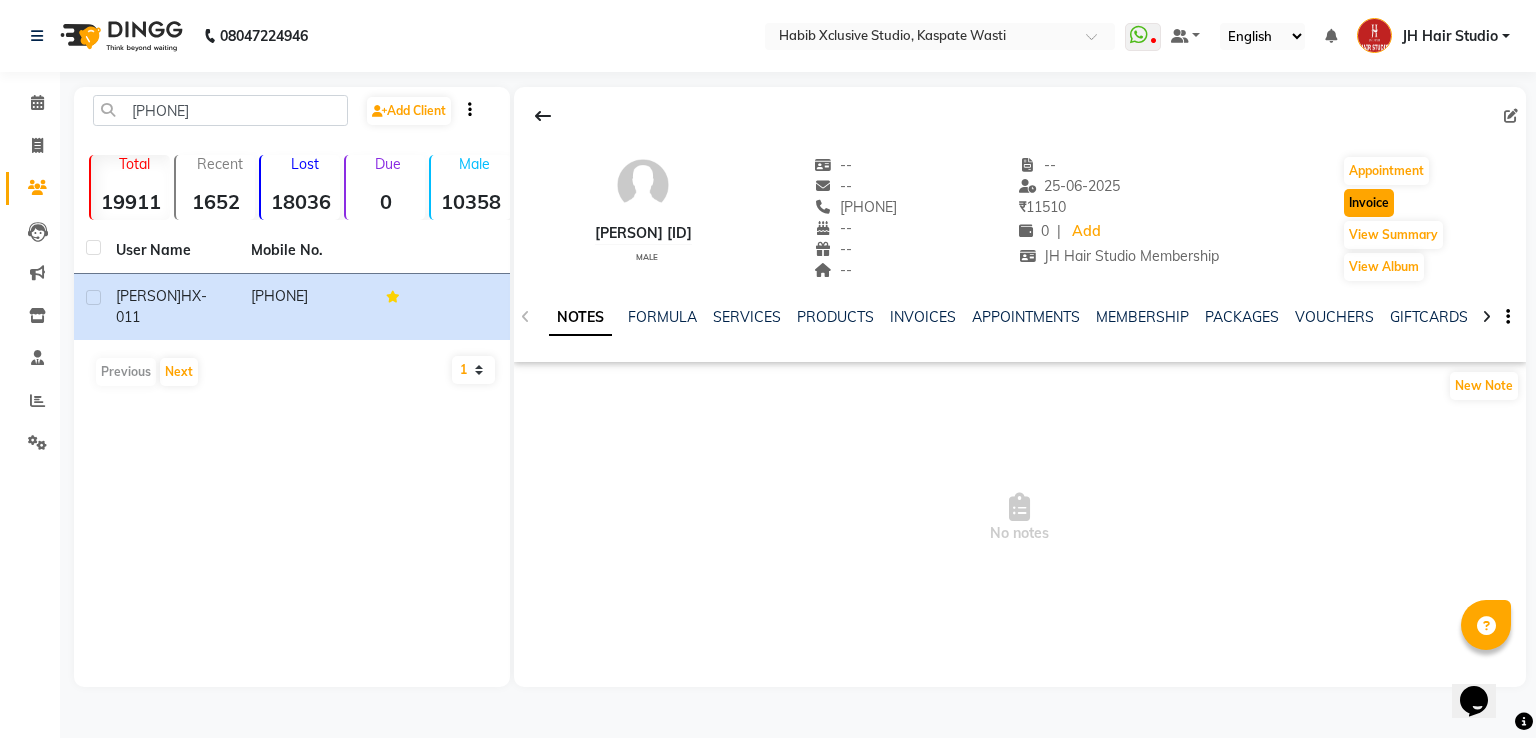 click on "Invoice" 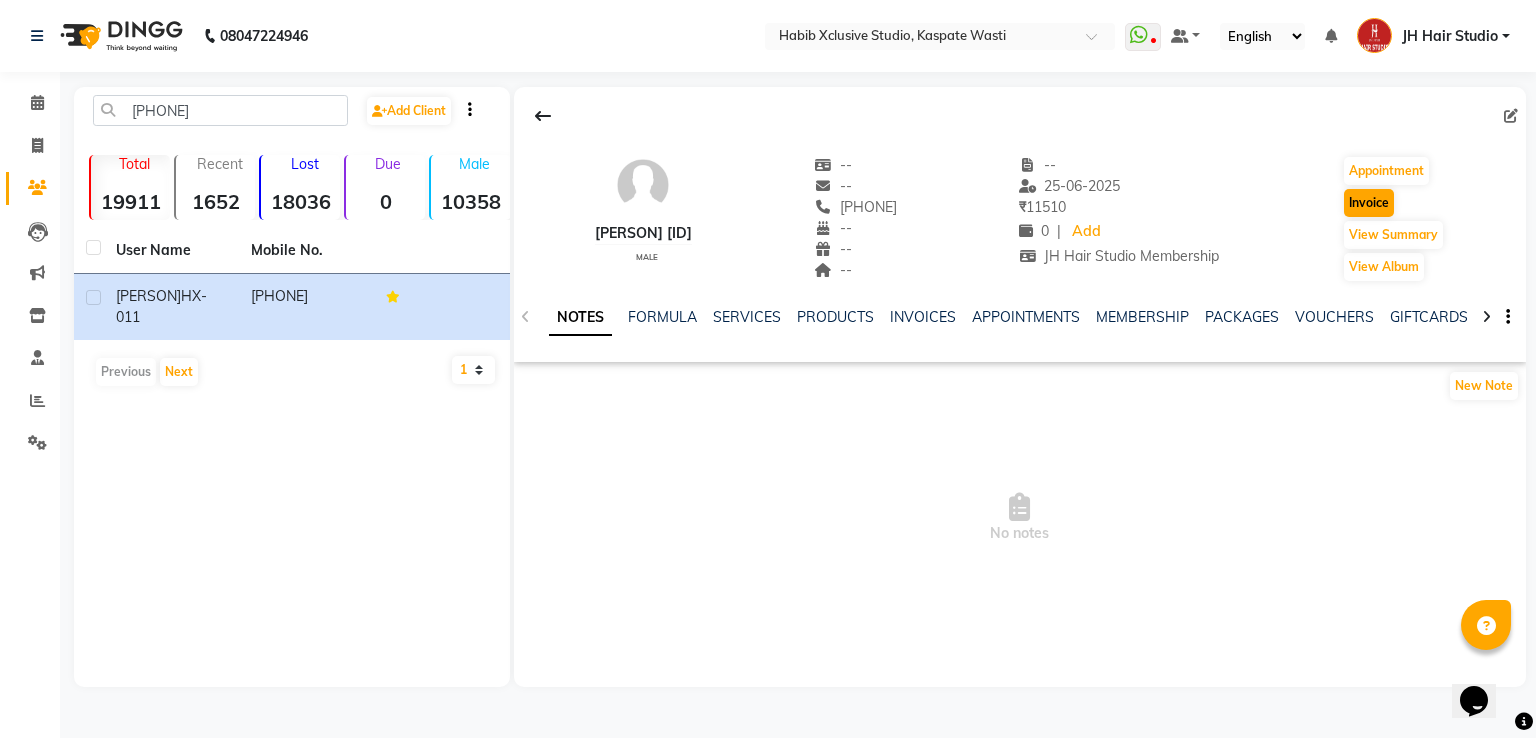 select on "130" 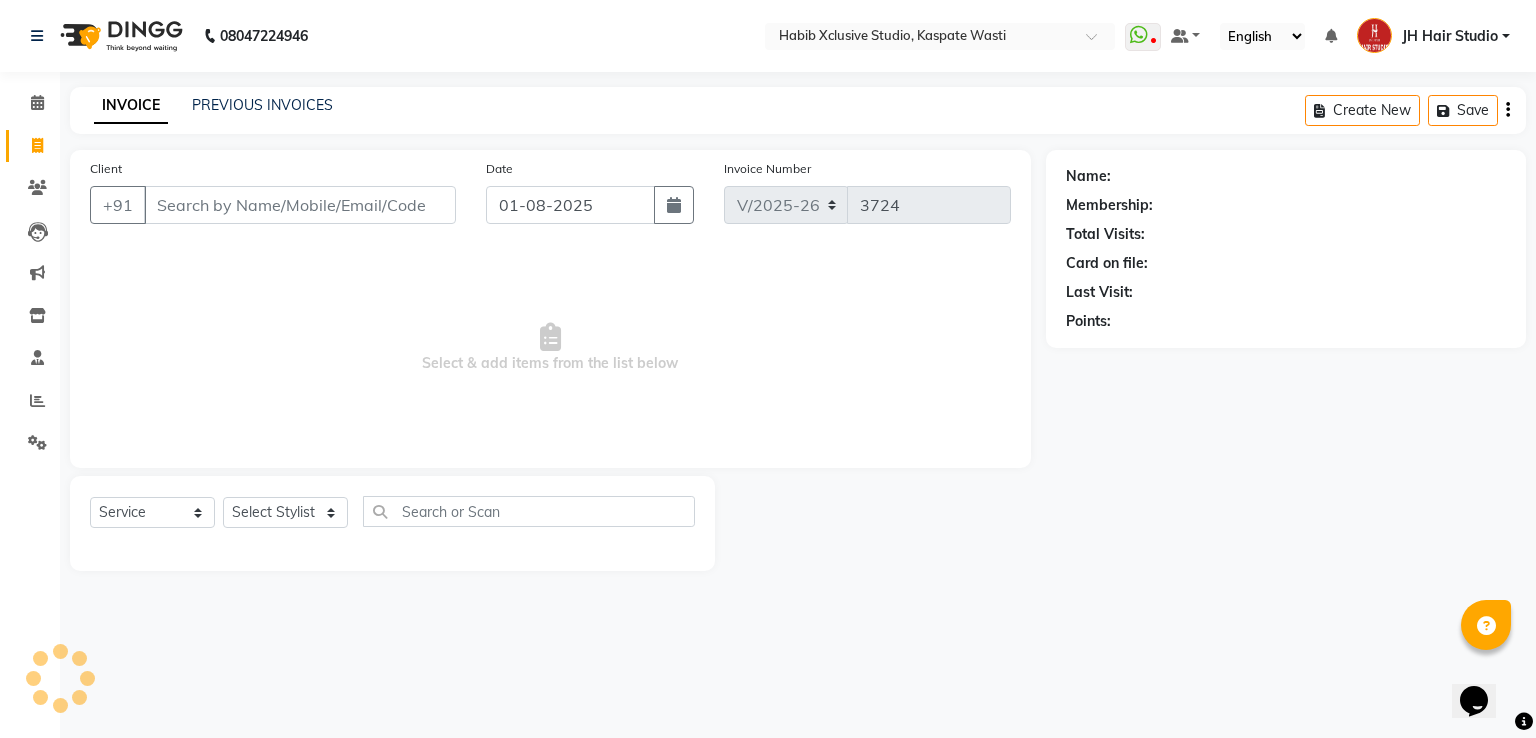 type on "8826636696" 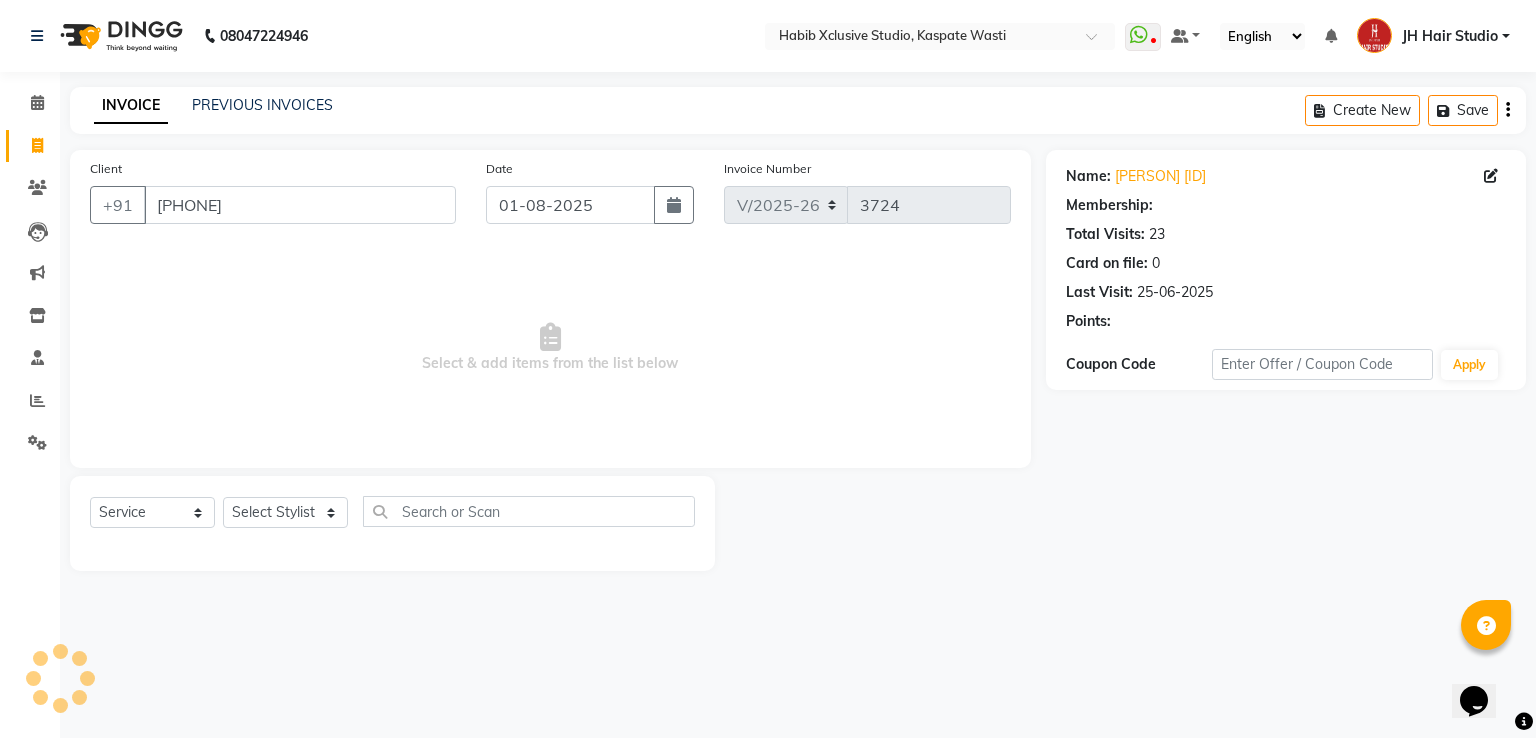 select on "1: Object" 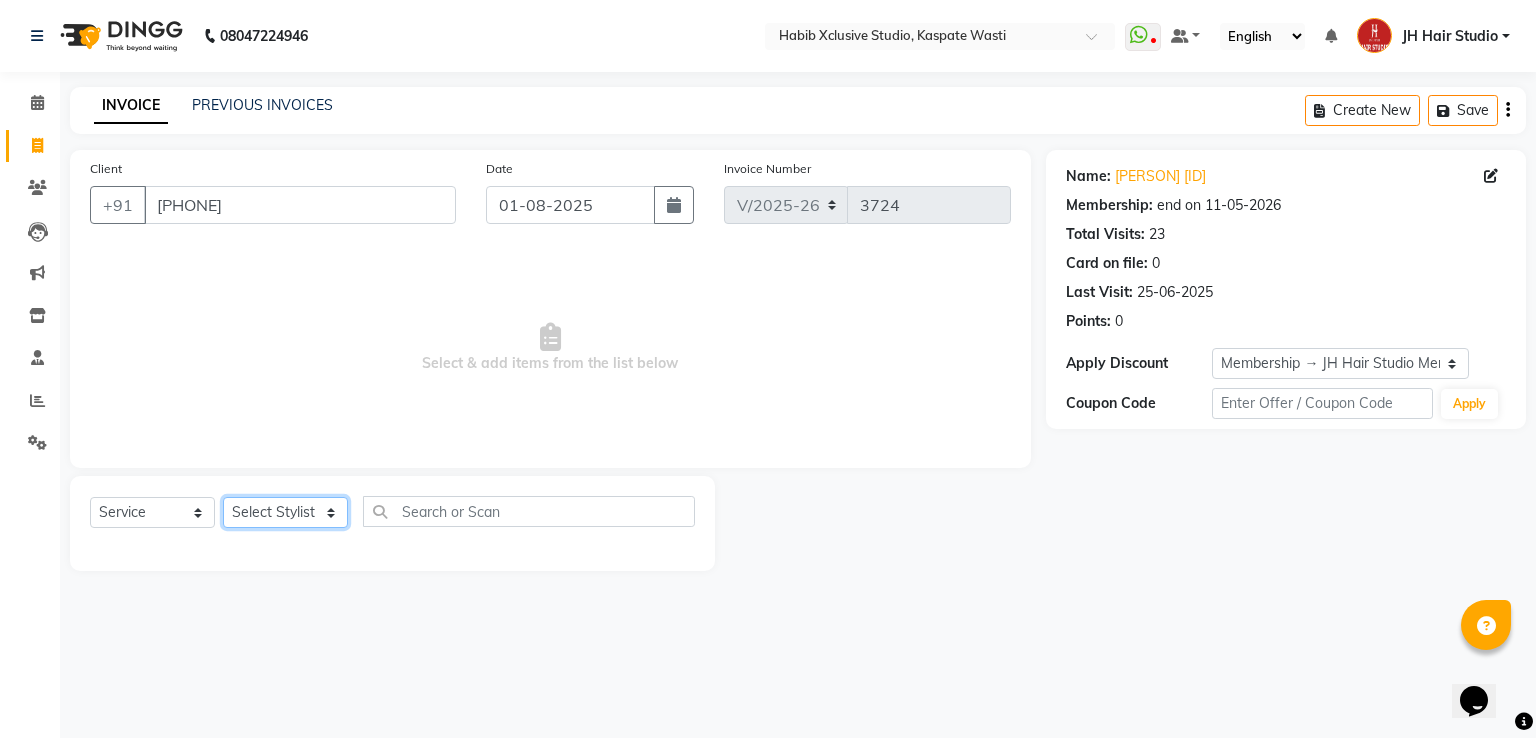 click on "Select Stylist [F1] [FIRST] [F1] [FIRST]  [ F1] [FIRST] [F1][FIRST] [F1][FIRST] [F1] [FIRST]  [F1] [FIRST] [F2] [FIRST]  [F2] [FIRST] [JH] [LAST]  [FIRST] [JH] [FIRST] [LAST] JH Hair Studio [JH] [FIRST] [JH] [FIRST] [JH] [FIRST] [JH] [FIRST]  [JH] [FIRST]  [JH] [FIRST] [JH] [FIRST] [JH] [FIRST] [JH] [FIRST]" 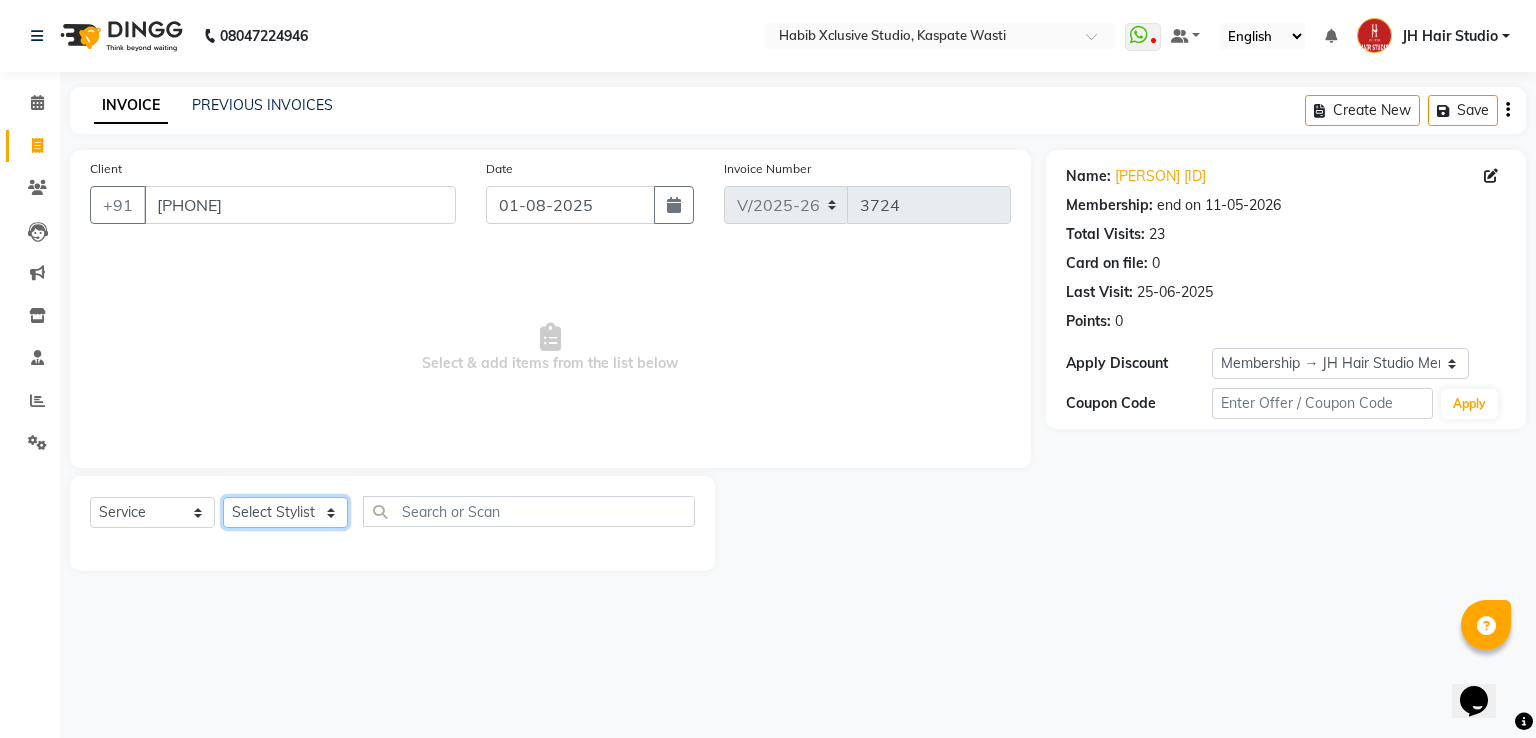 select on "63820" 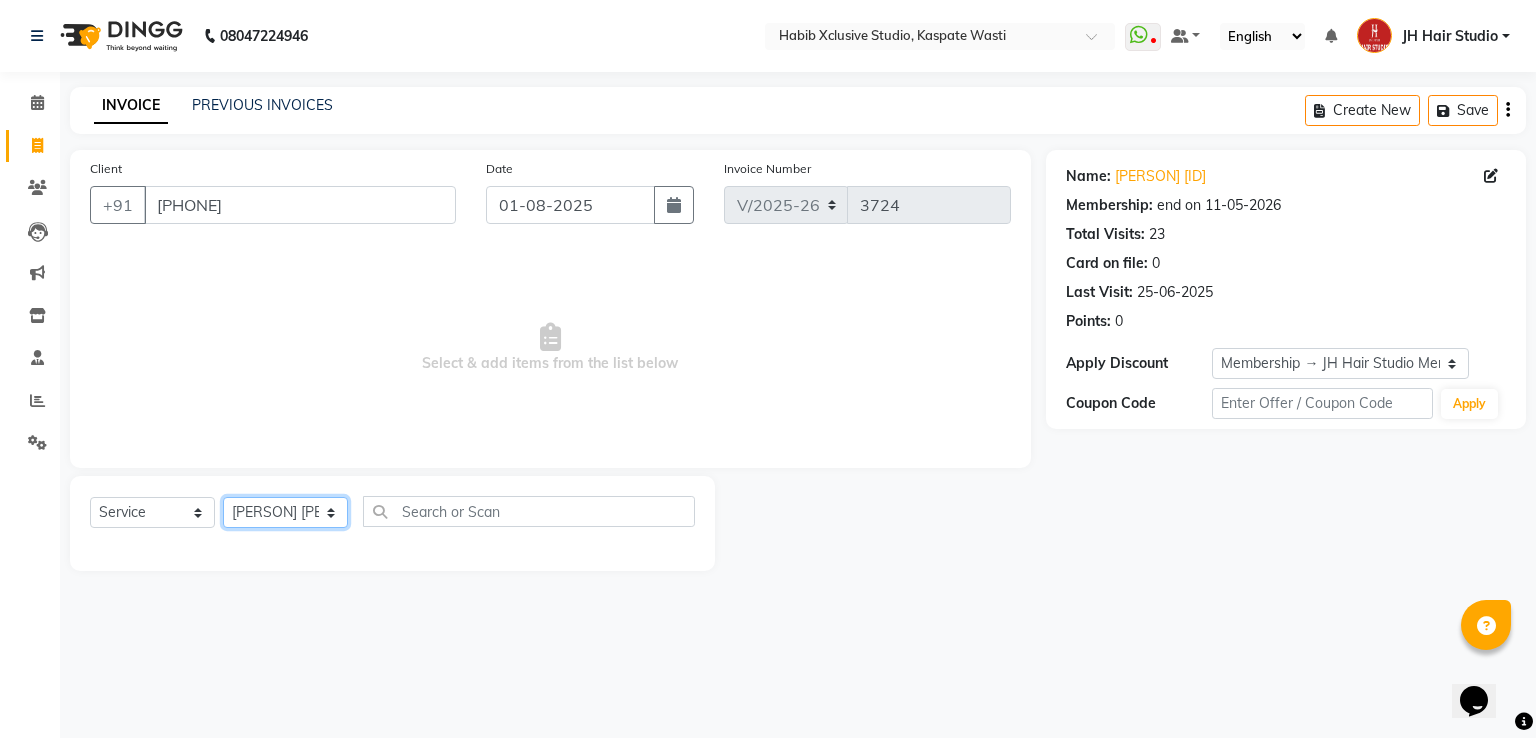 click on "Select Stylist [F1] [FIRST] [F1] [FIRST]  [ F1] [FIRST] [F1][FIRST] [F1][FIRST] [F1] [FIRST]  [F1] [FIRST] [F2] [FIRST]  [F2] [FIRST] [JH] [LAST]  [FIRST] [JH] [FIRST] [LAST] JH Hair Studio [JH] [FIRST] [JH] [FIRST] [JH] [FIRST] [JH] [FIRST]  [JH] [FIRST]  [JH] [FIRST] [JH] [FIRST] [JH] [FIRST] [JH] [FIRST]" 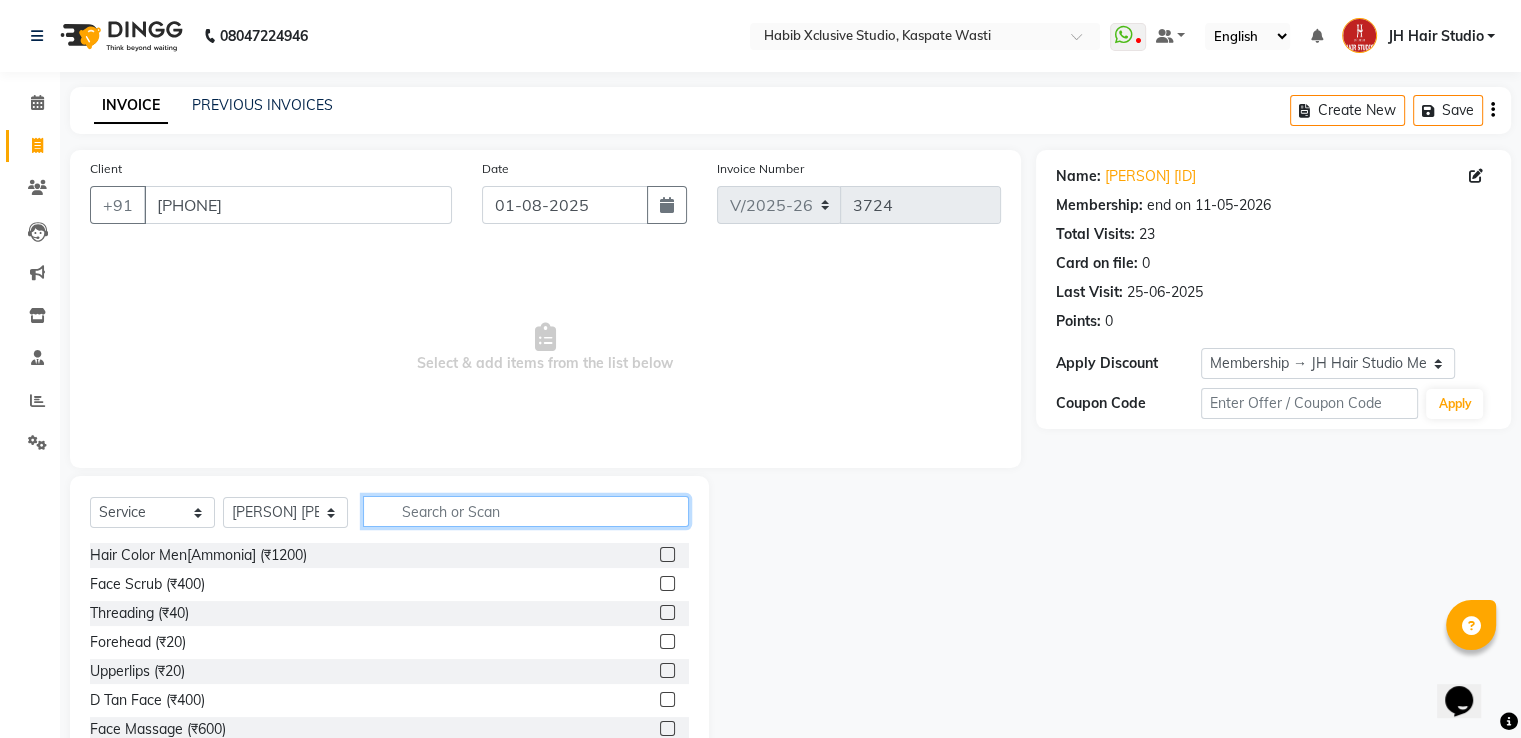 click 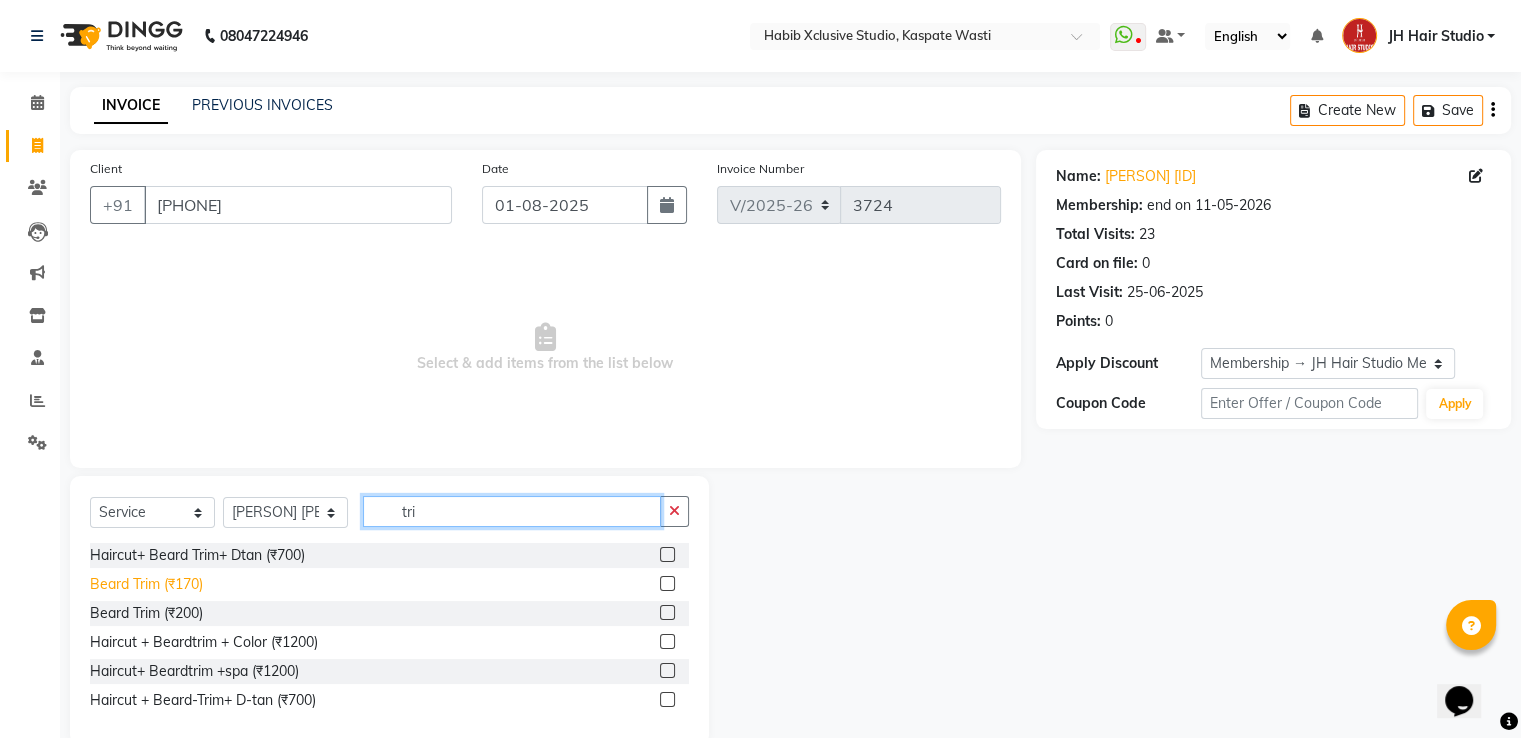 type on "tri" 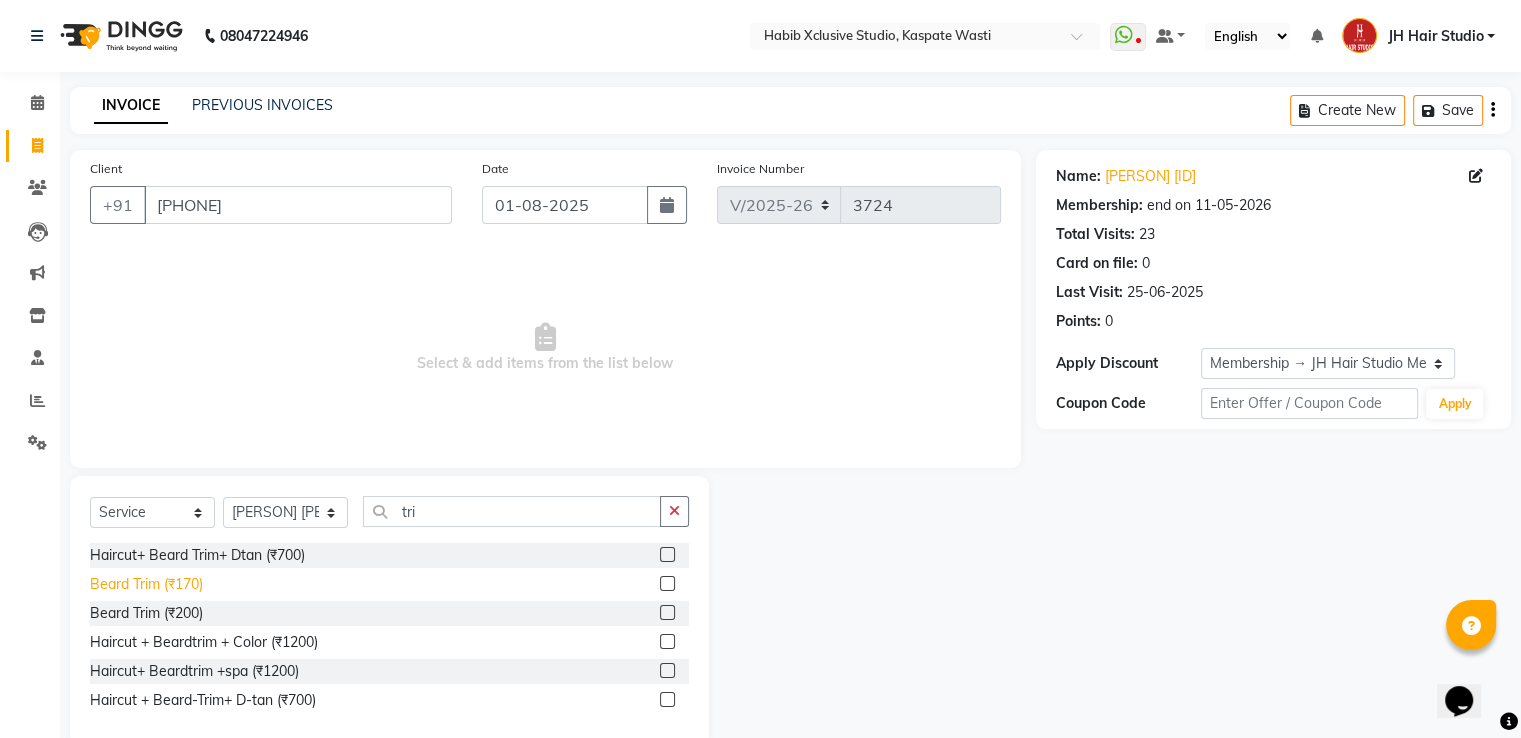 click on "Beard Trim (₹170)" 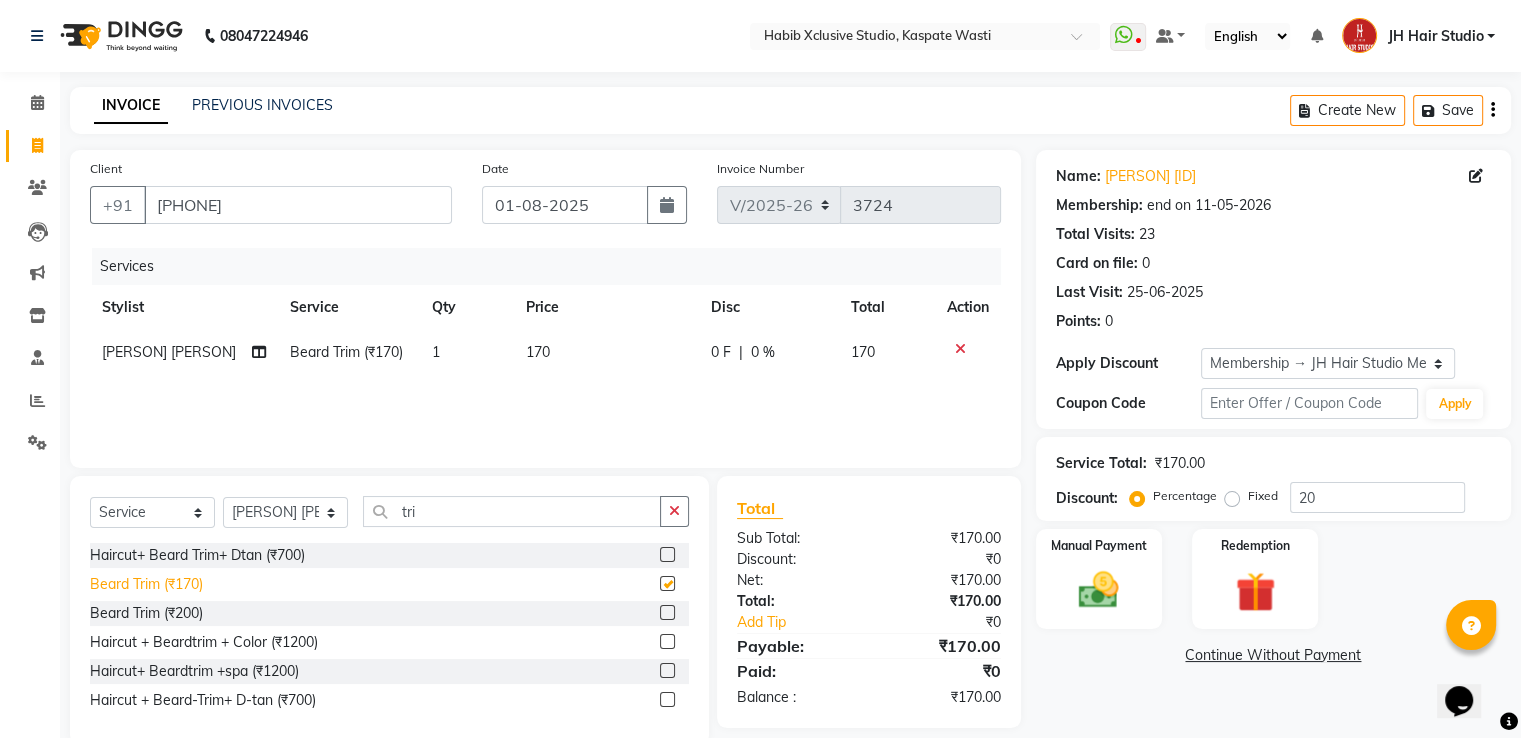checkbox on "false" 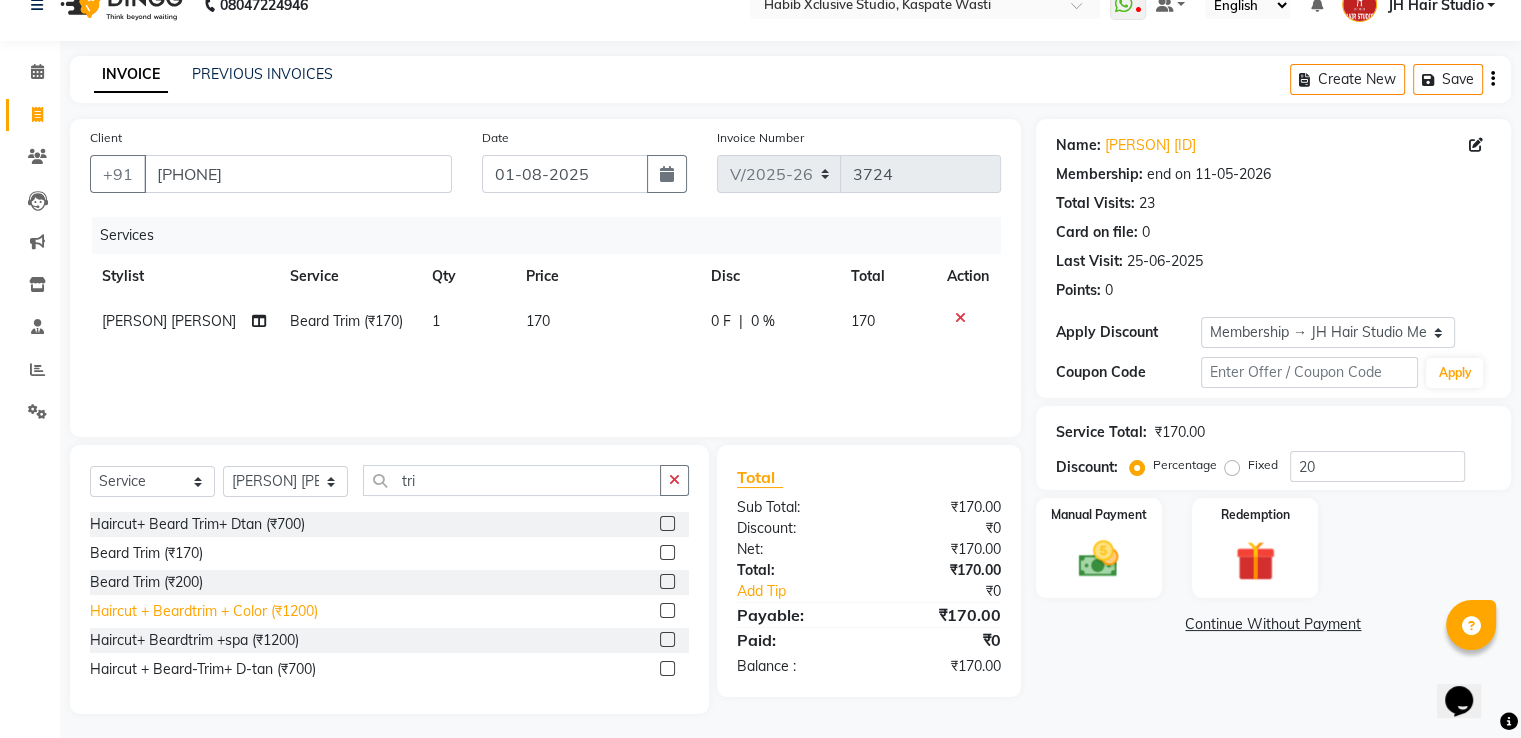 scroll, scrollTop: 32, scrollLeft: 0, axis: vertical 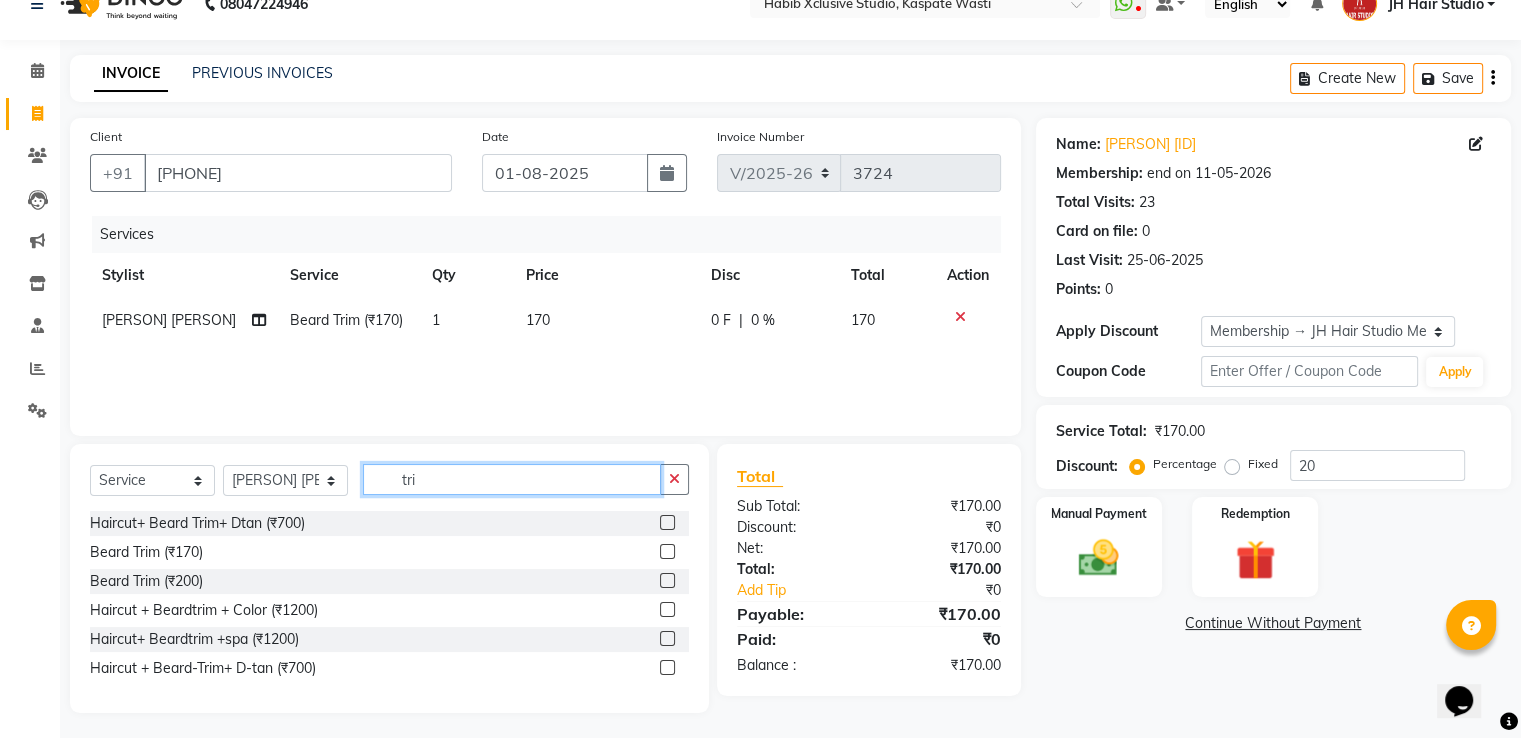 click on "tri" 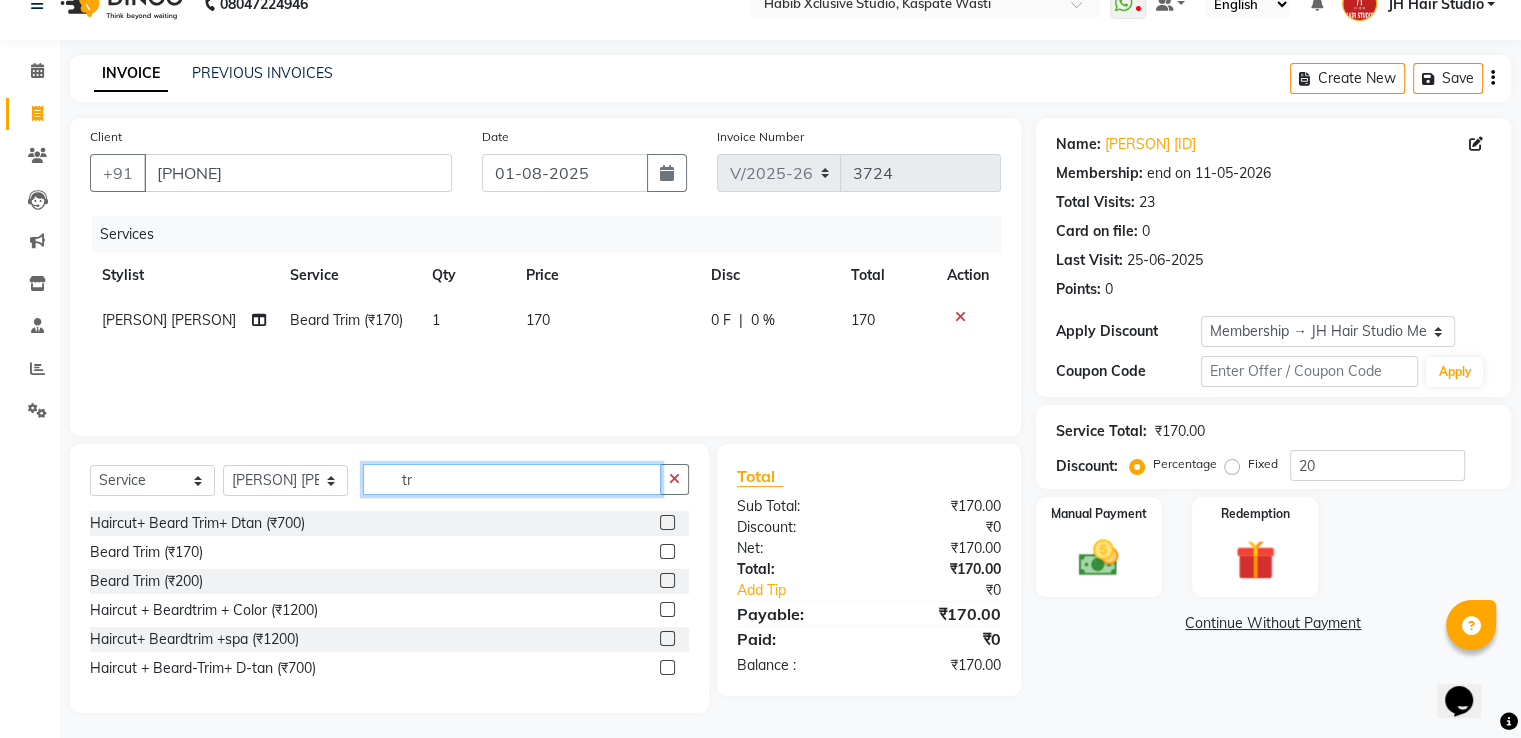 type on "t" 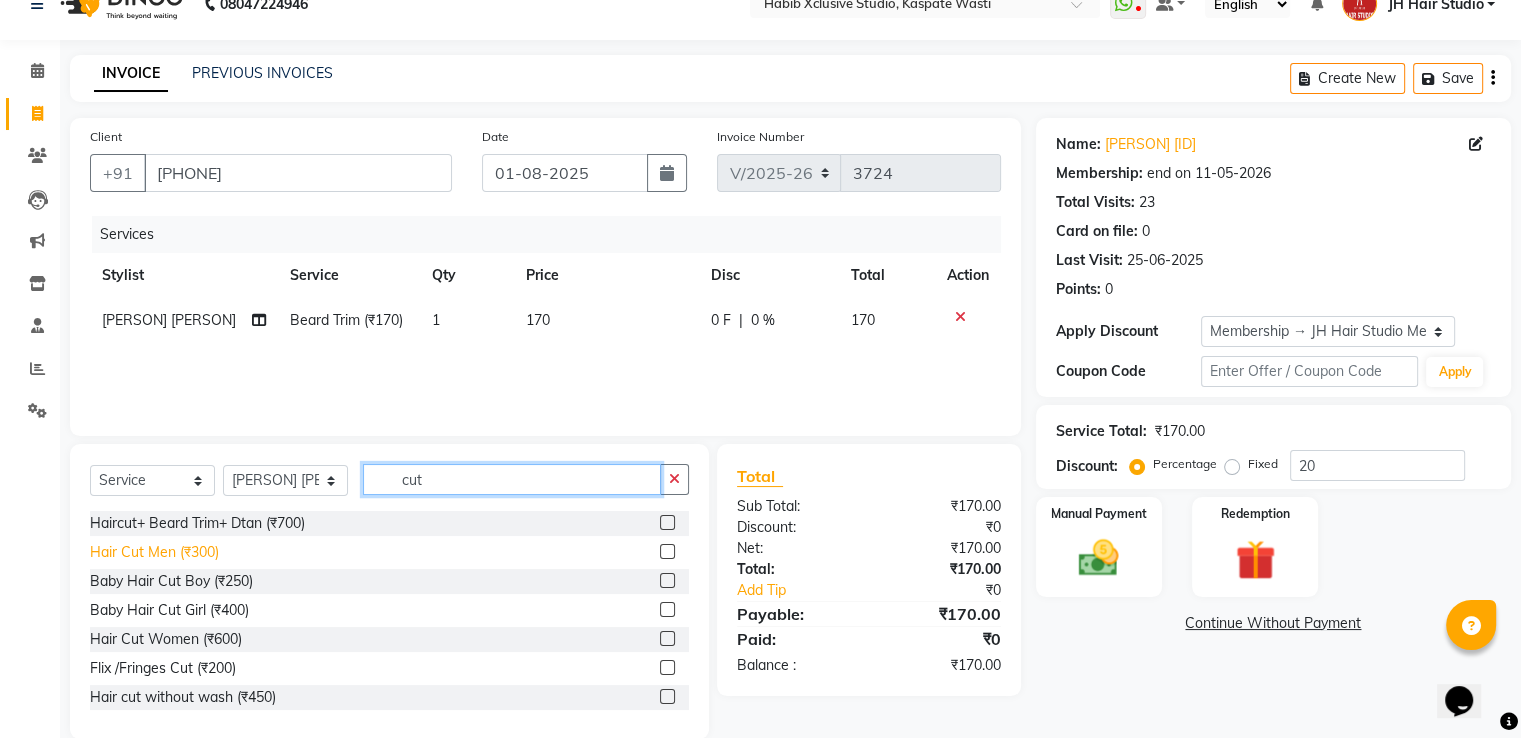 type on "cut" 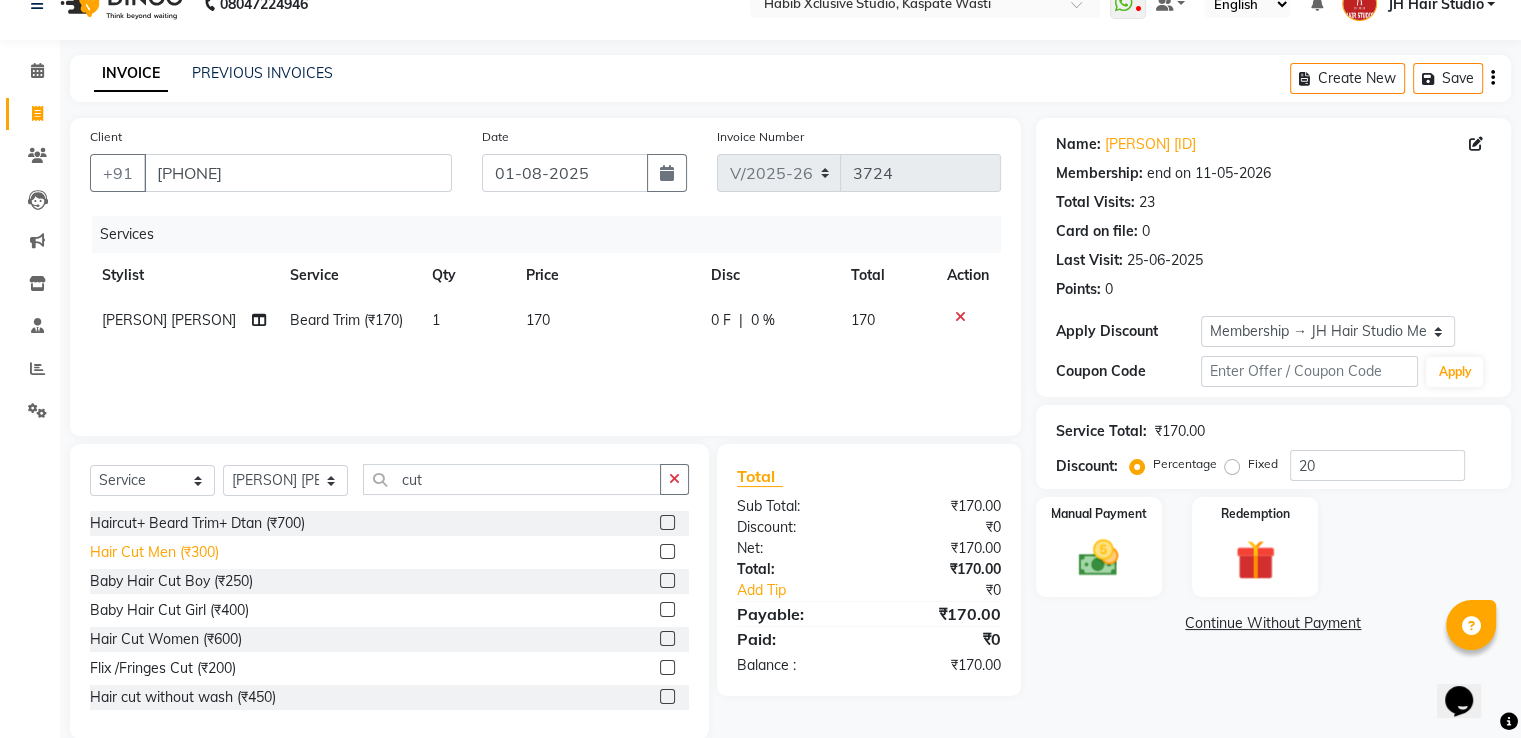 click on "Hair Cut Men (₹300)" 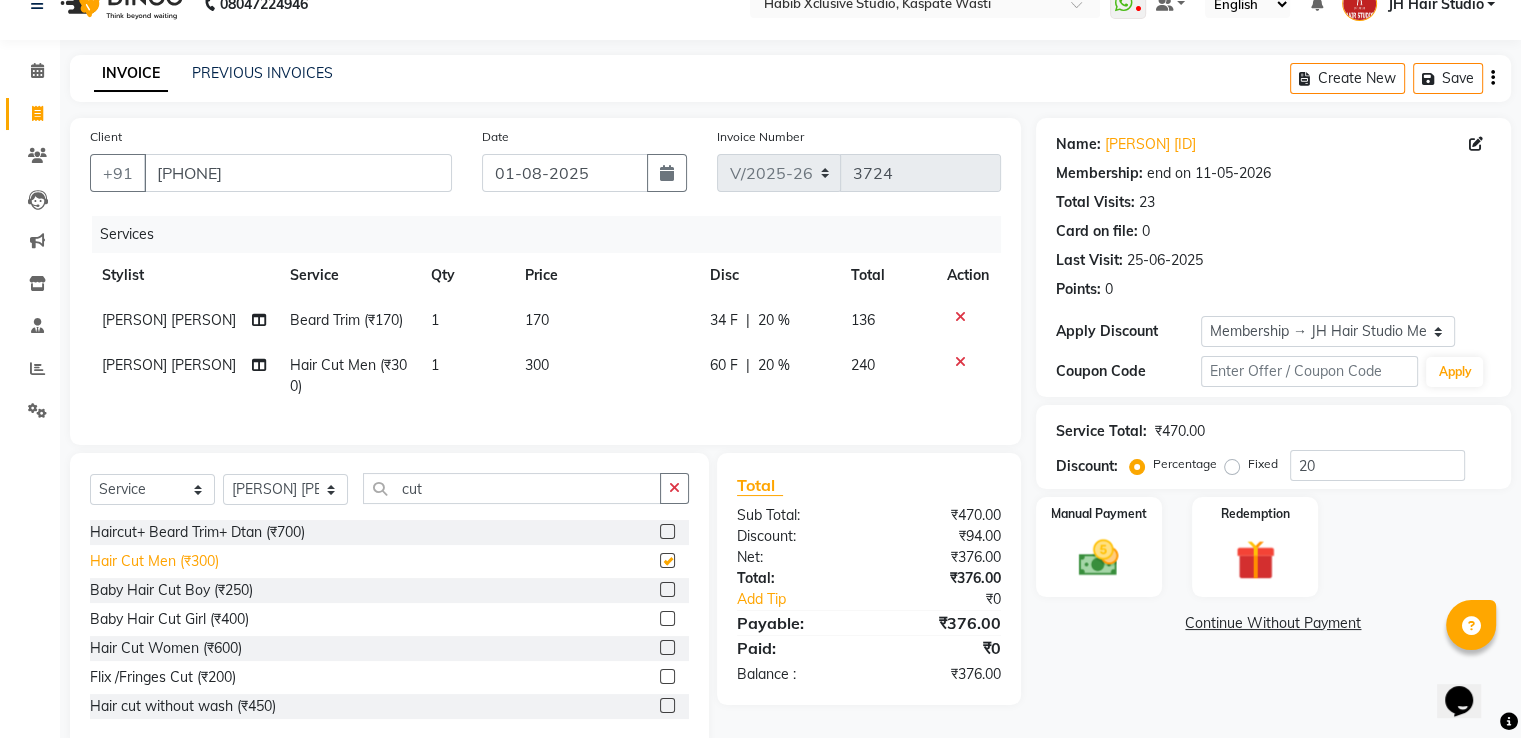 checkbox on "false" 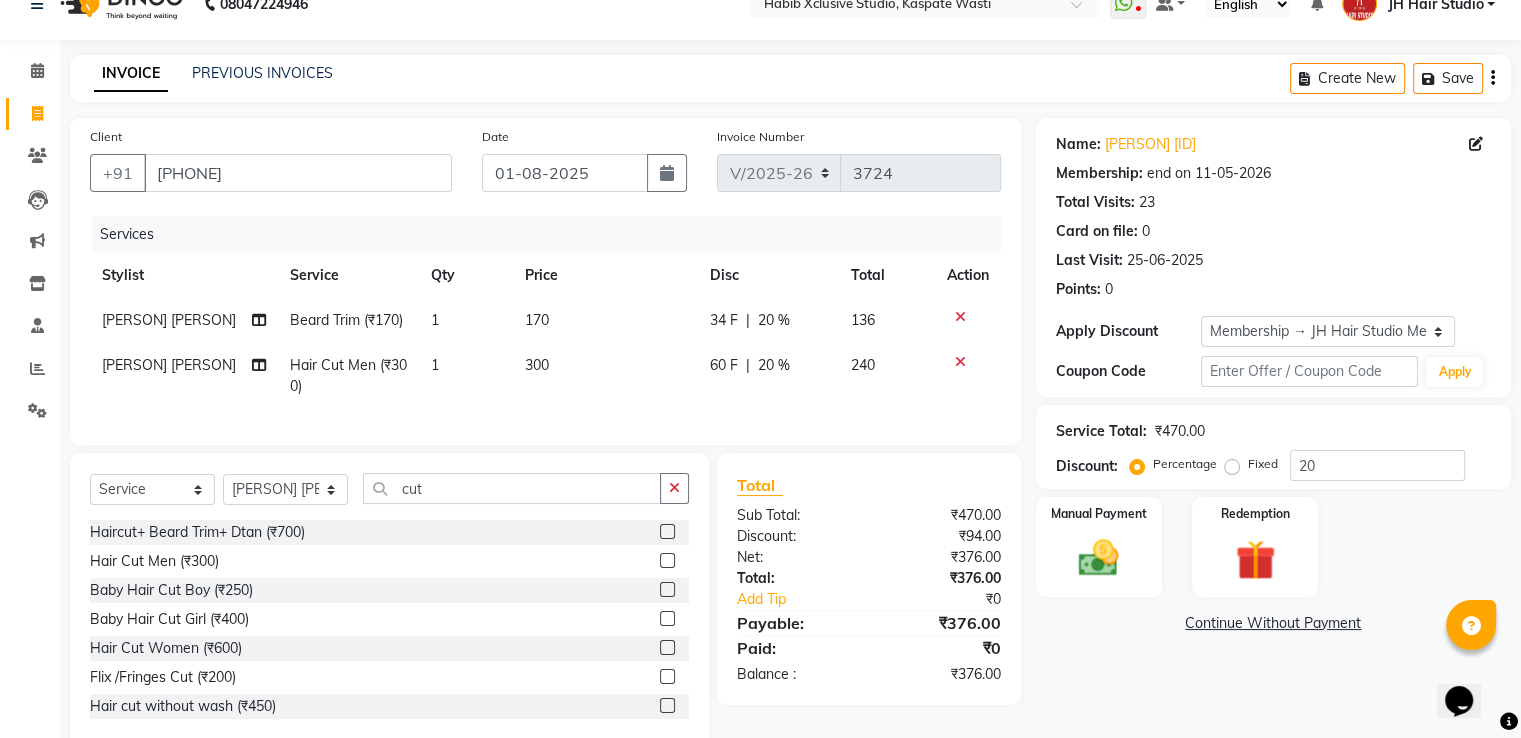click on "300" 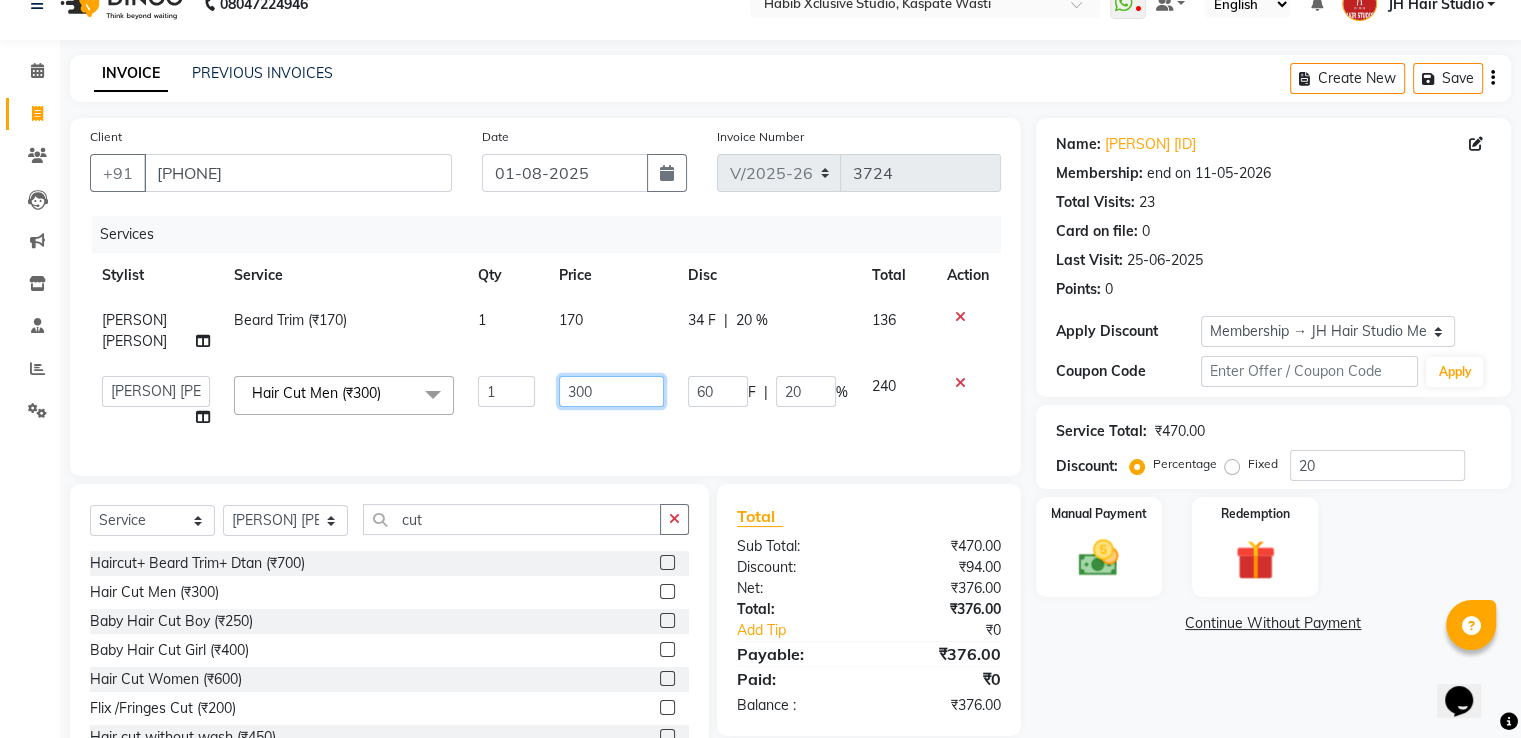 click on "300" 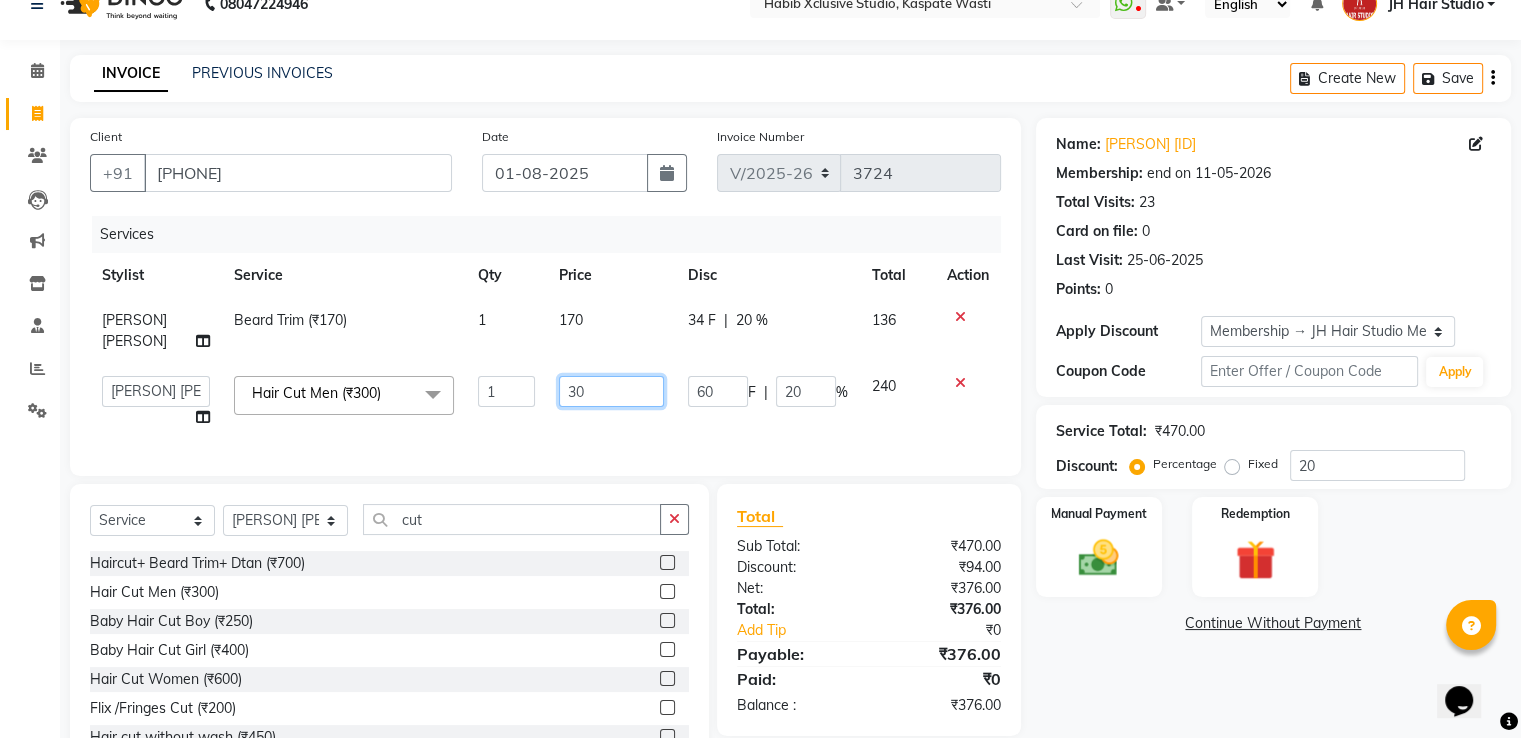 type on "3" 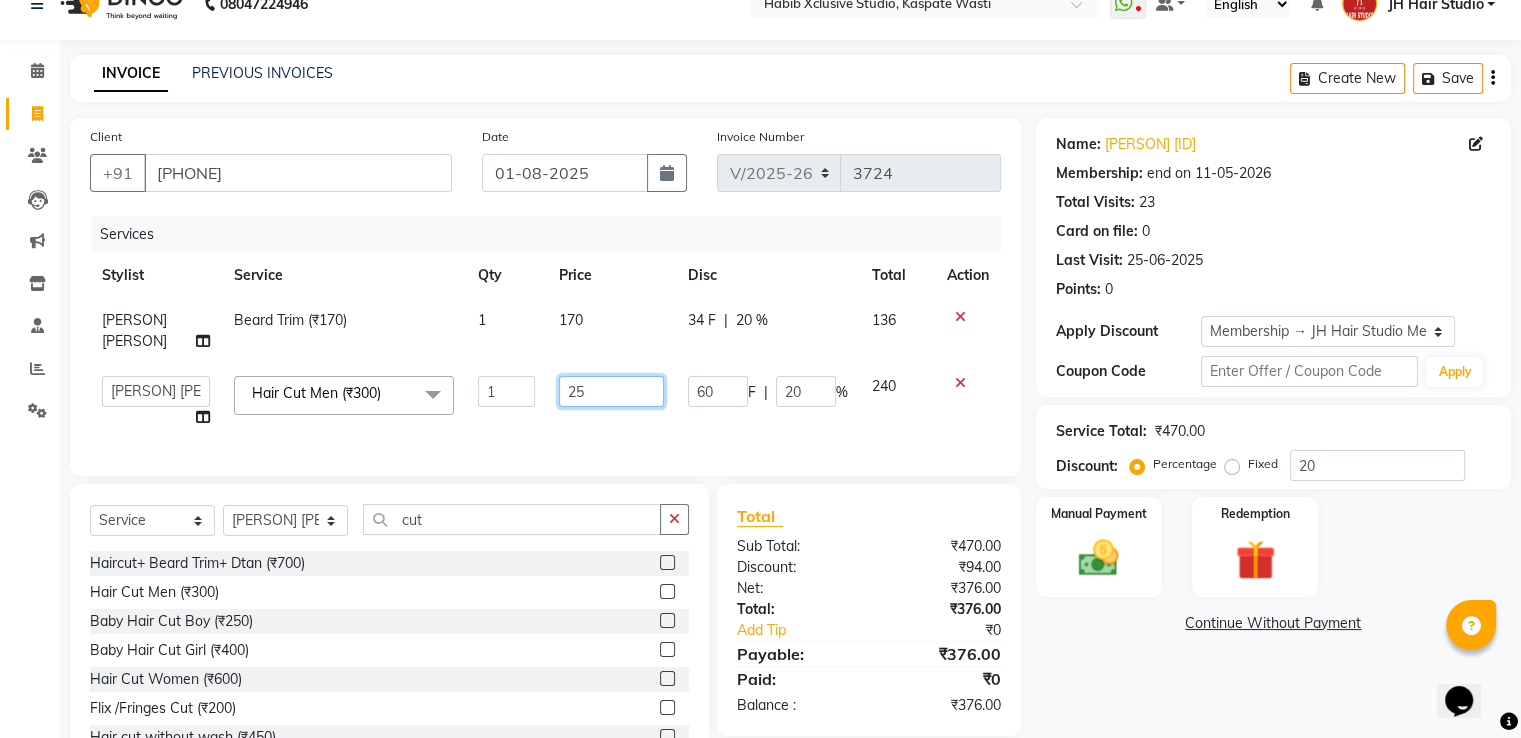 type on "250" 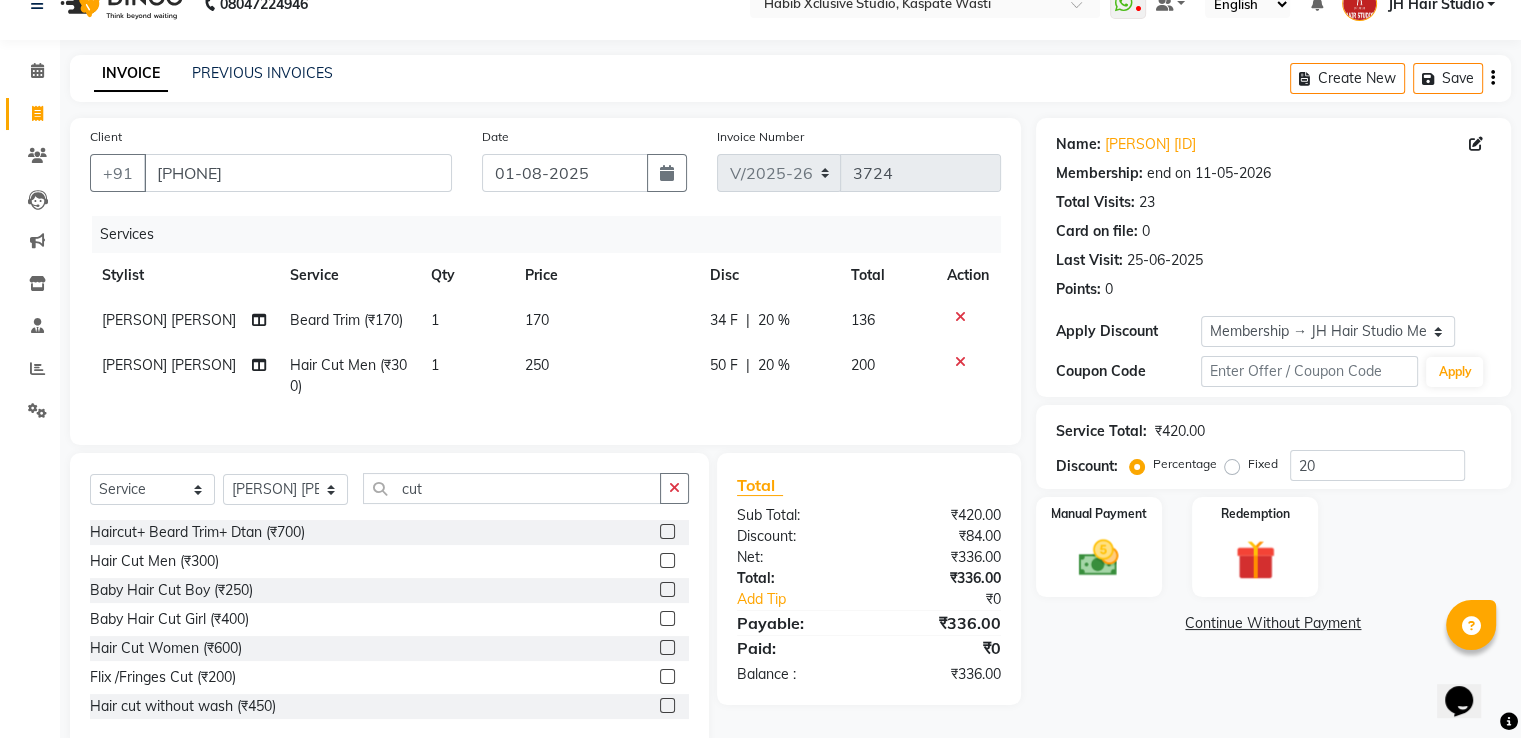 click on "Services Stylist Service Qty Price Disc Total Action [JH] Gopal Wagh Beard Trim (₹170) 1 170 34 F | 20 % 136 [JH] Gopal Wagh Hair Cut Men (₹300) 1 250 50 F | 20 % 200" 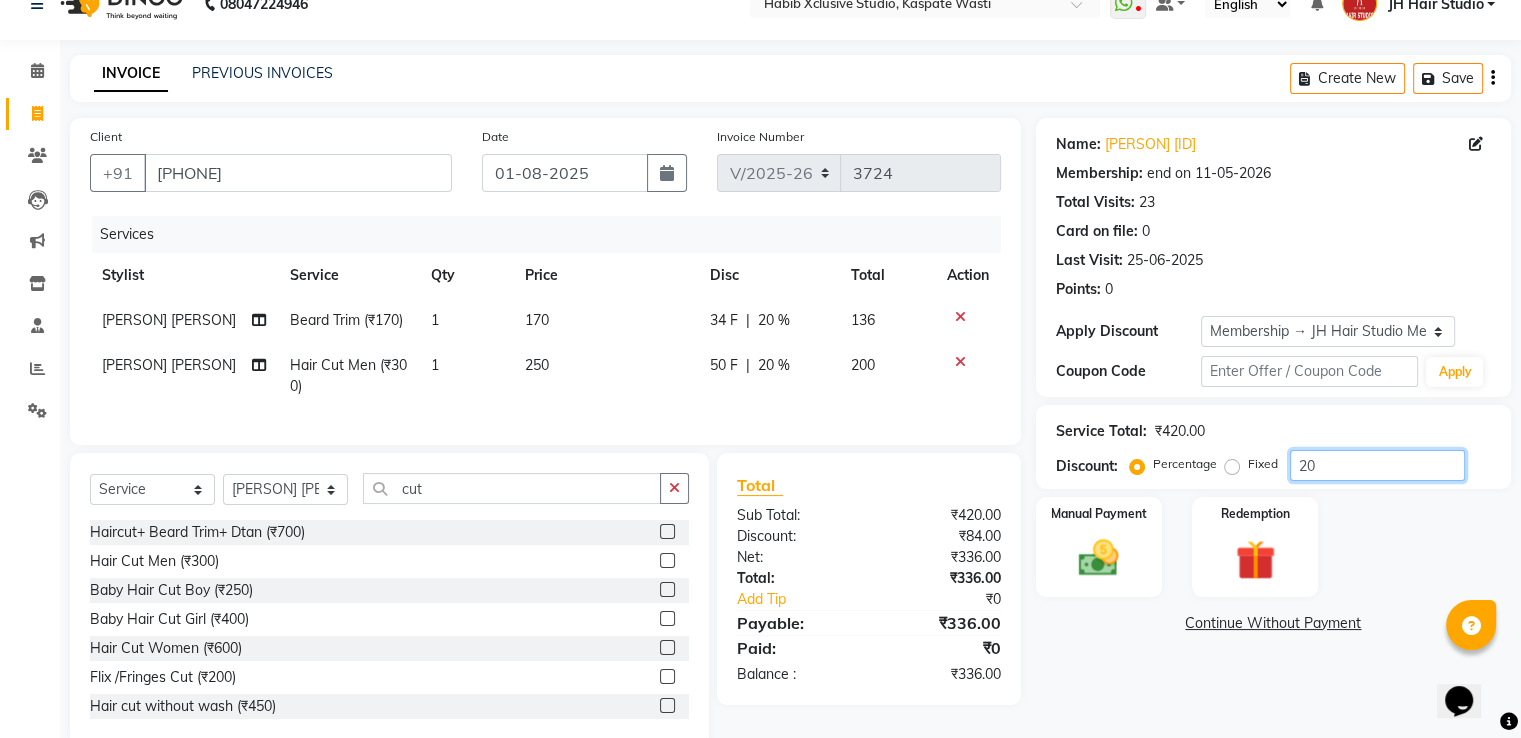 click on "20" 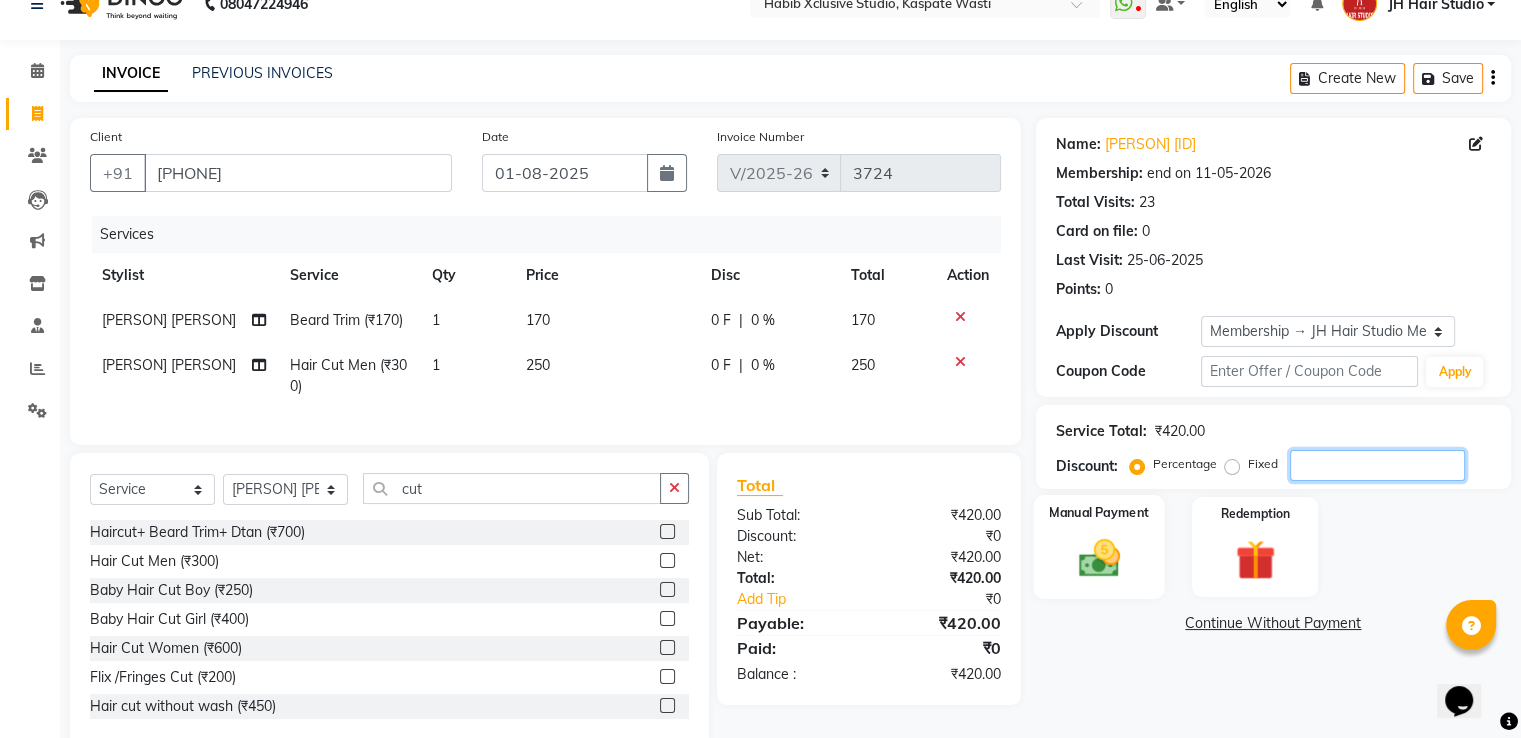 type 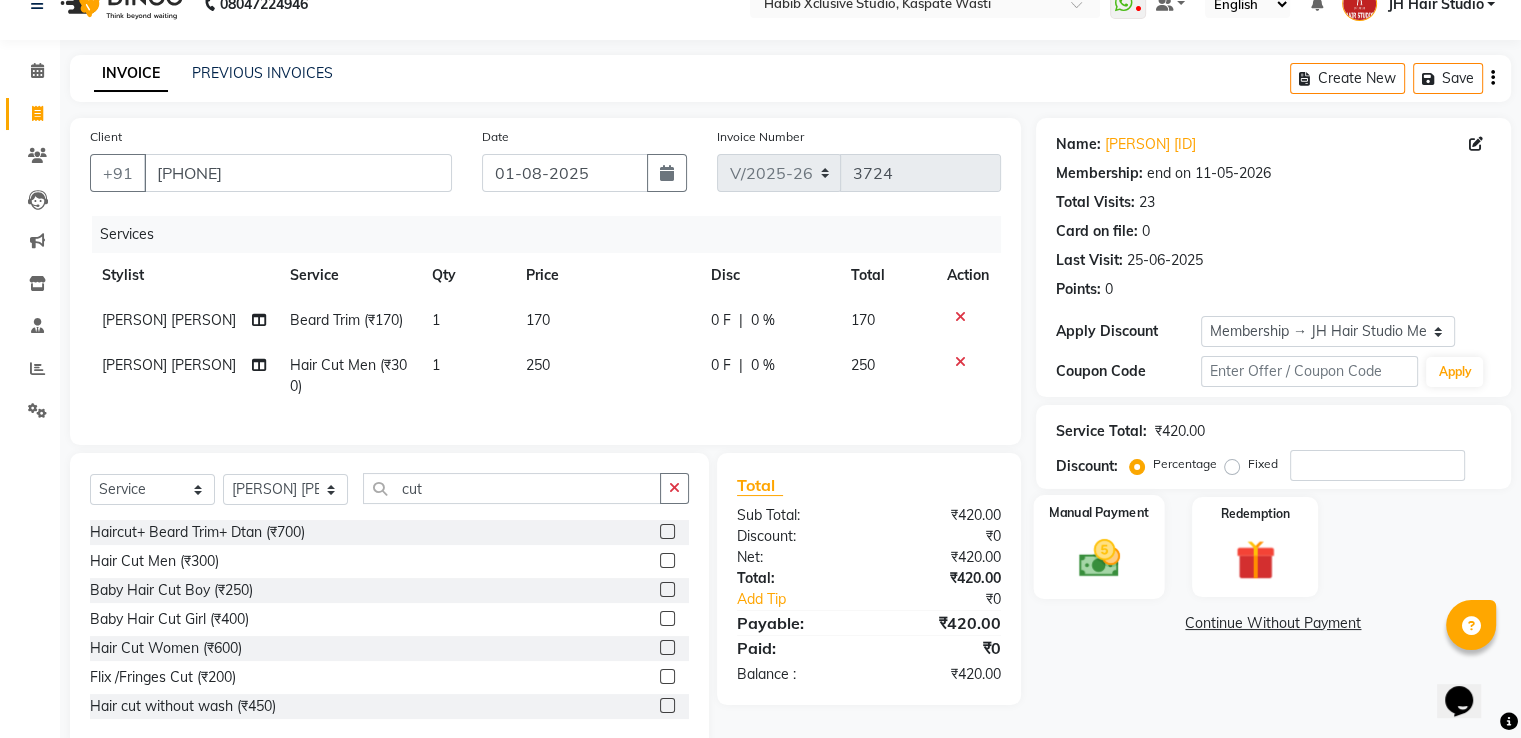 click on "Manual Payment" 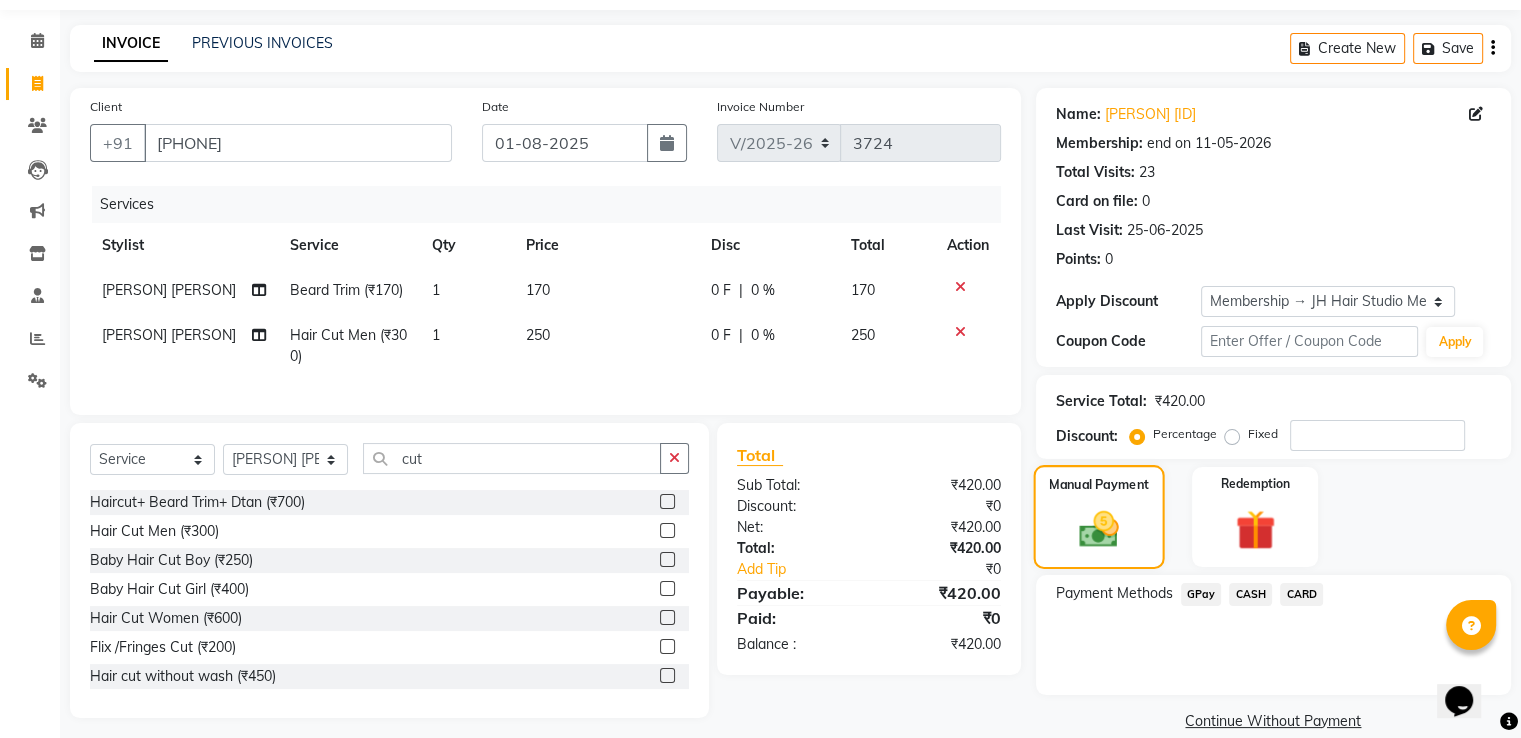 scroll, scrollTop: 89, scrollLeft: 0, axis: vertical 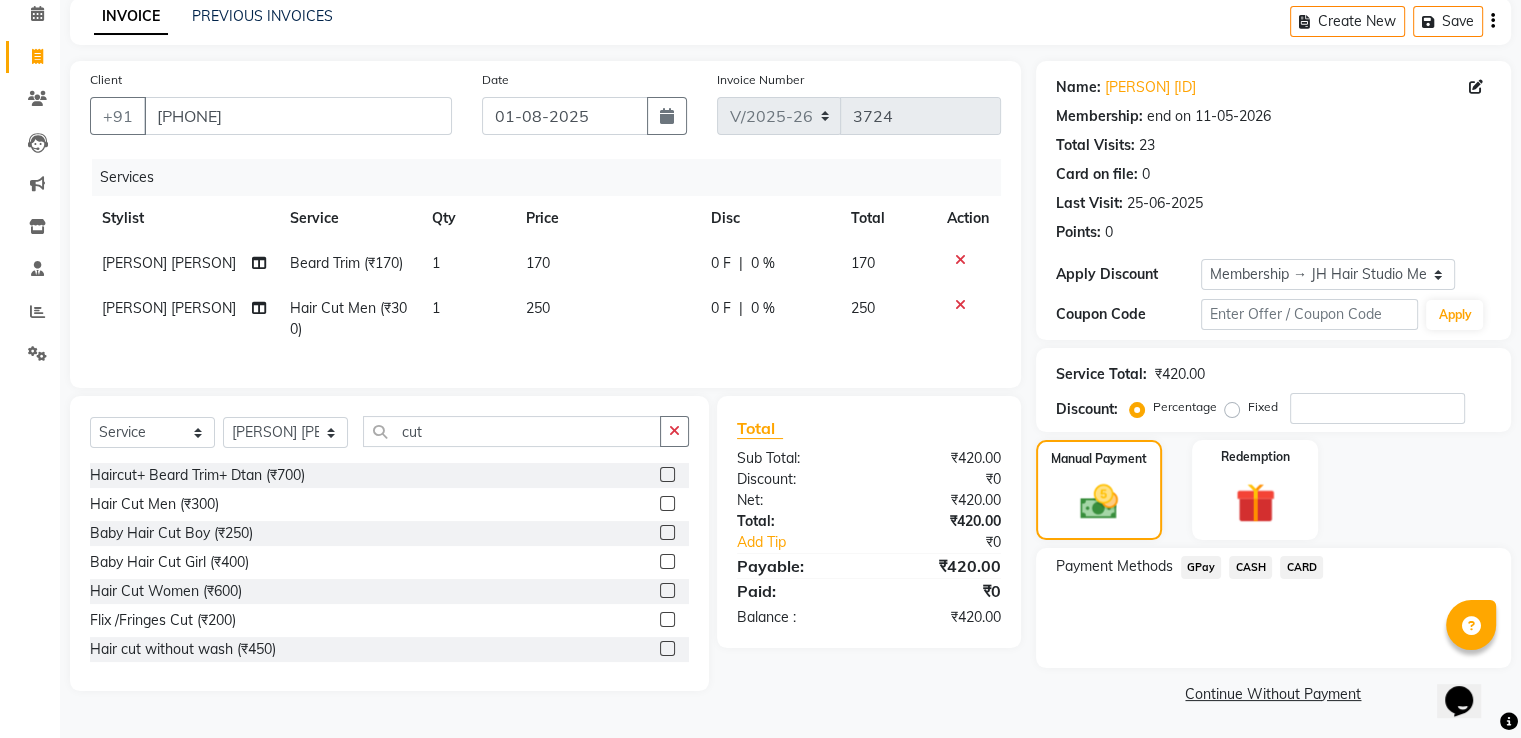 click on "GPay" 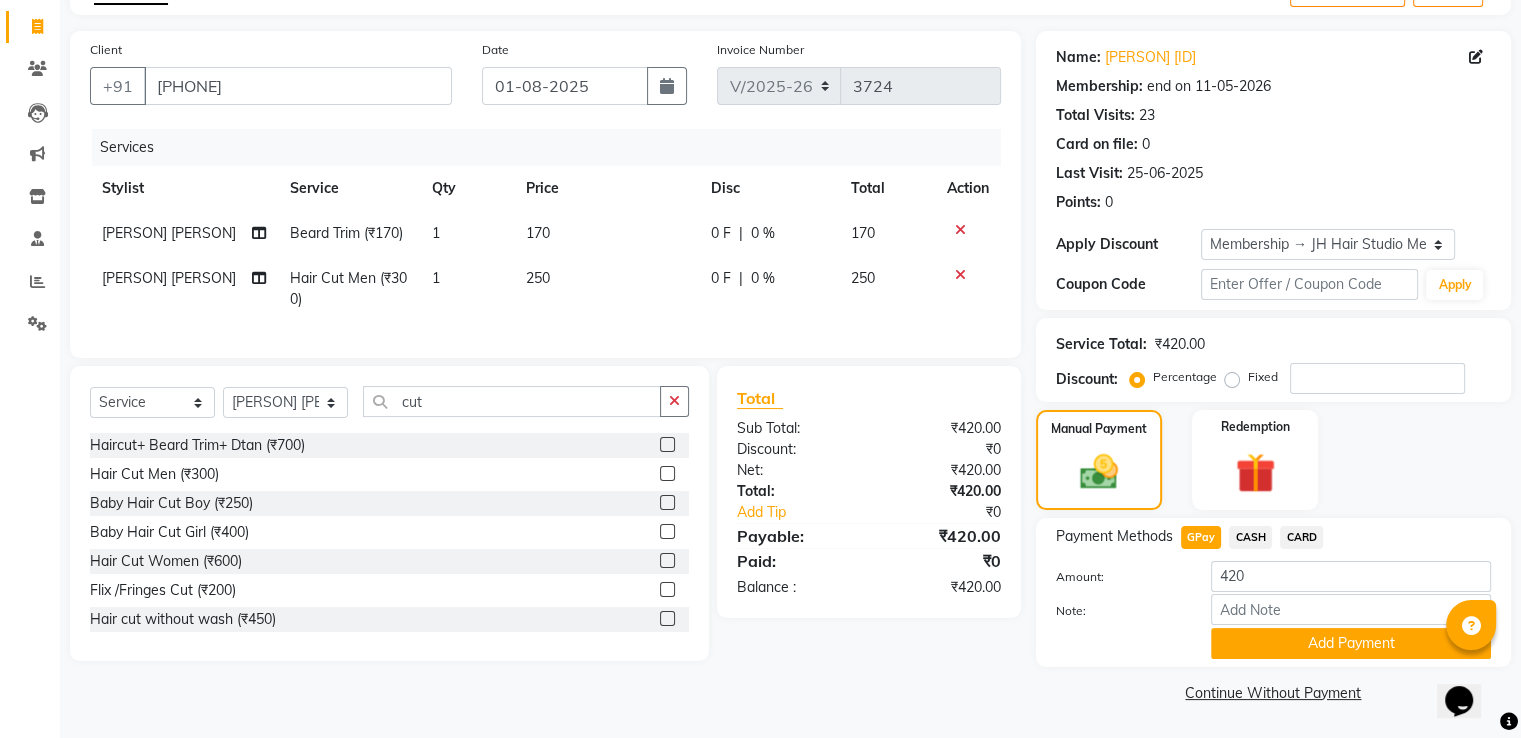 scroll, scrollTop: 120, scrollLeft: 0, axis: vertical 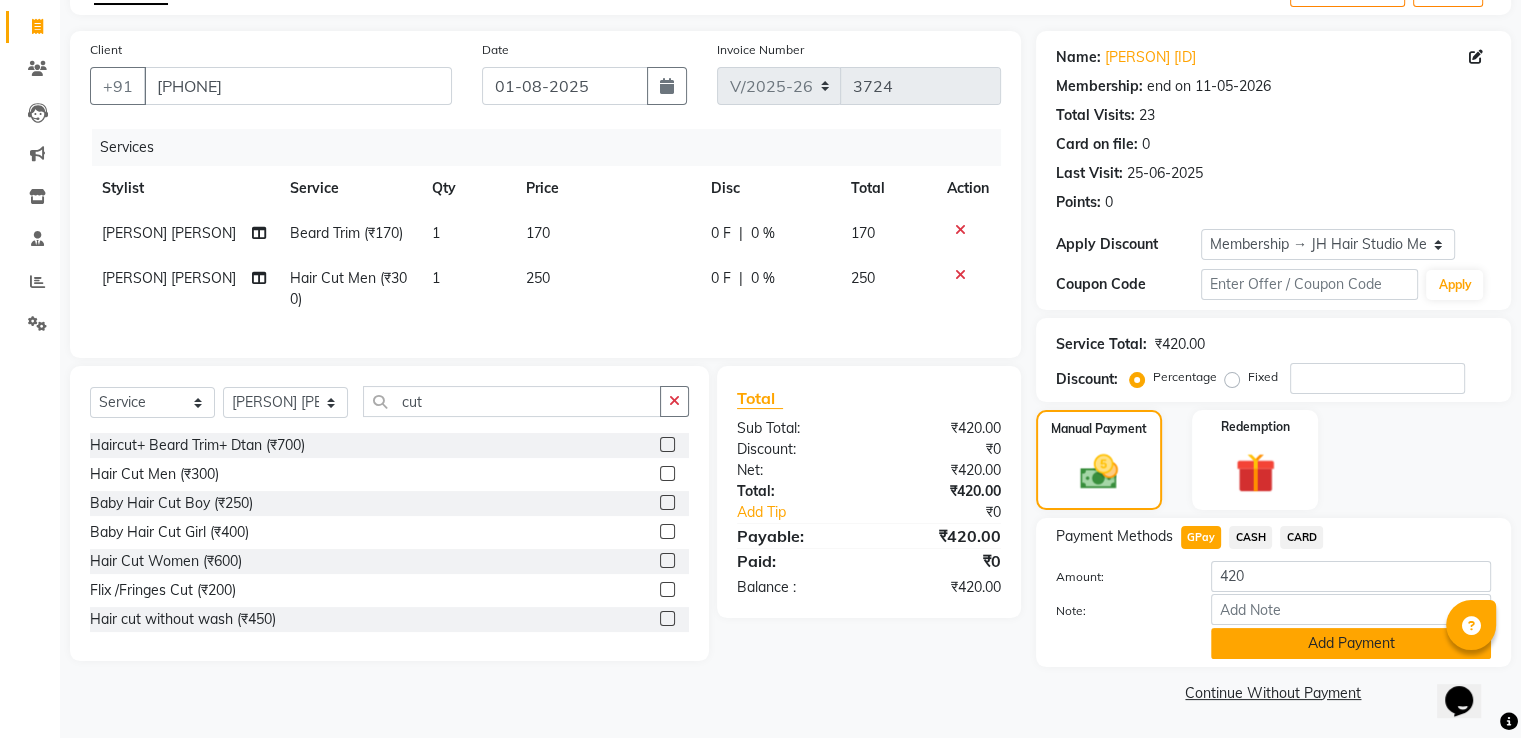 click on "Add Payment" 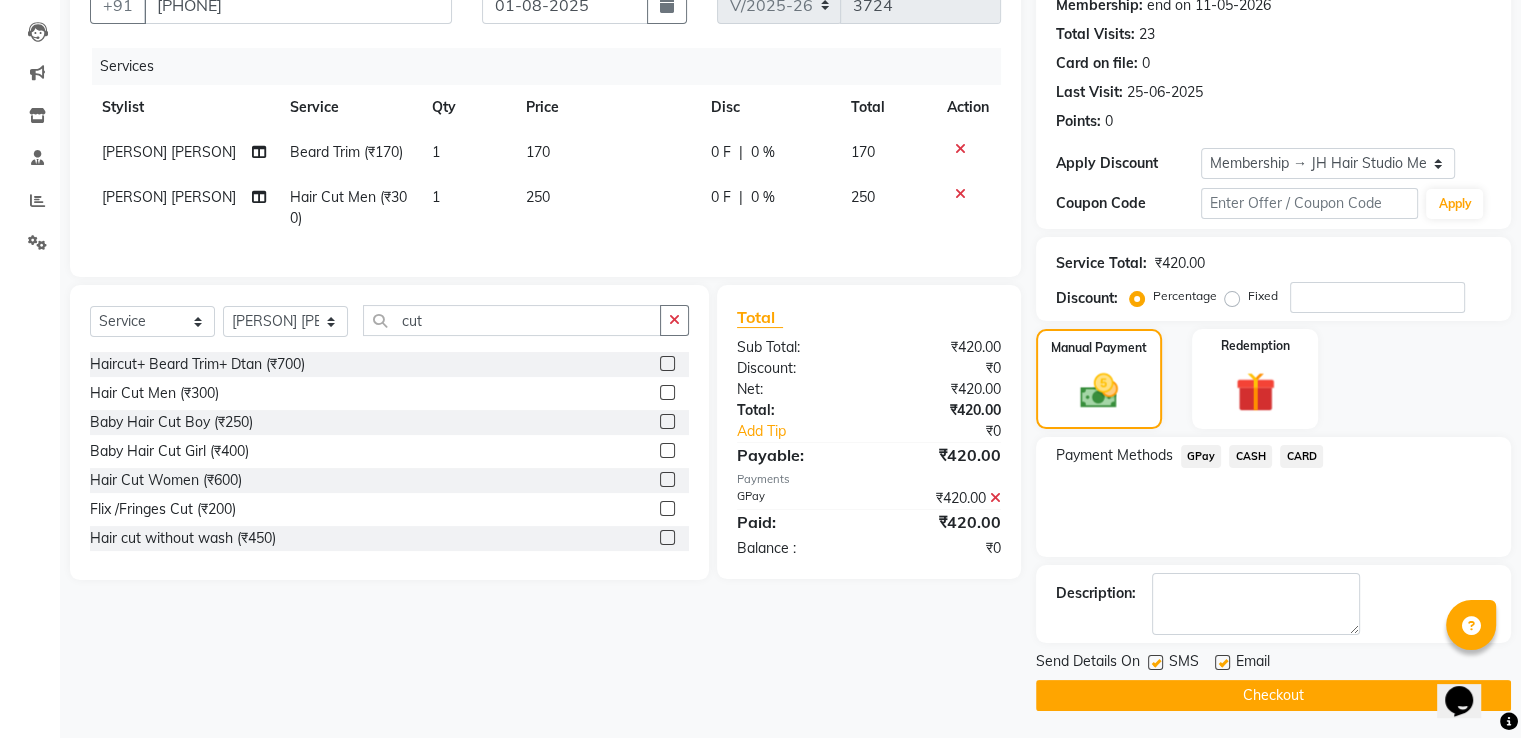 scroll, scrollTop: 201, scrollLeft: 0, axis: vertical 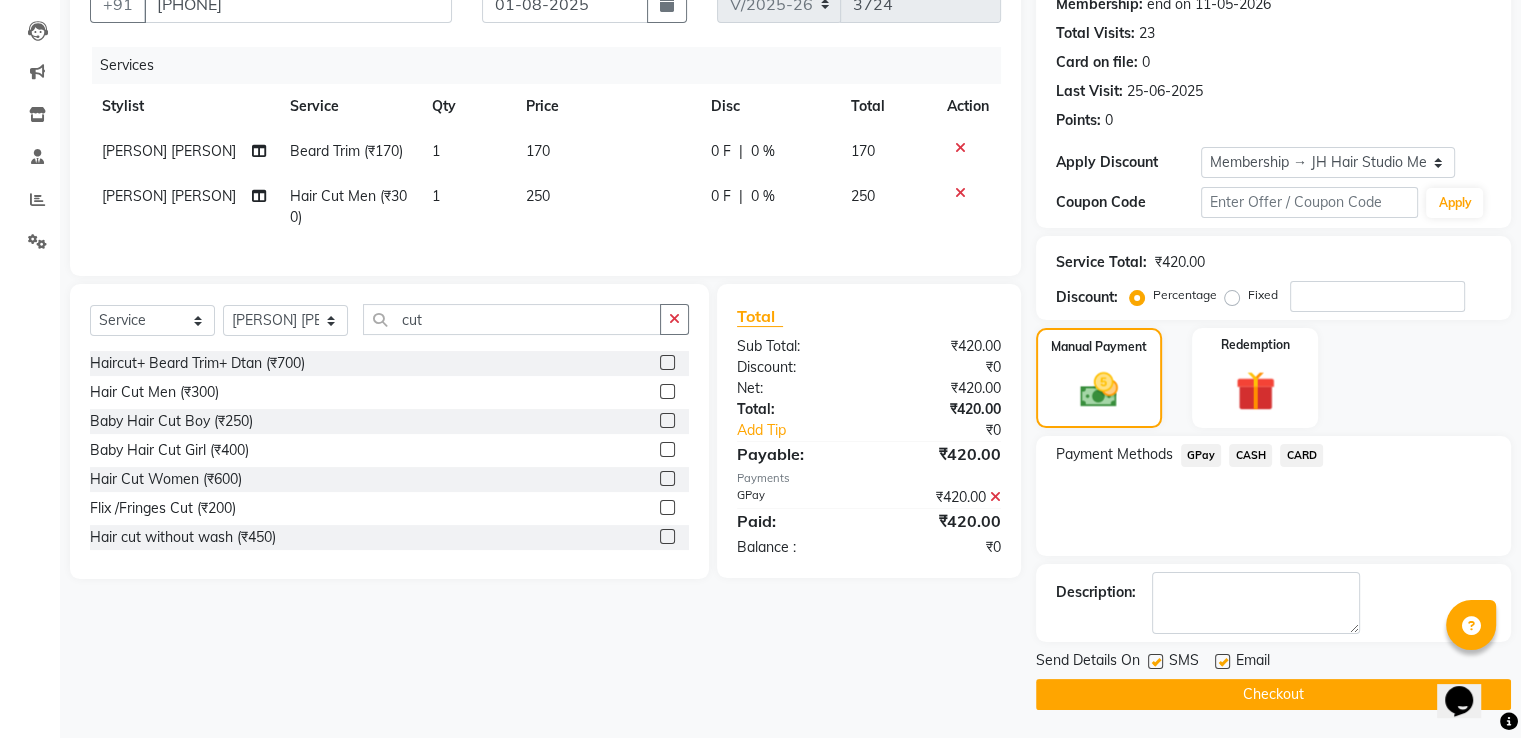 click 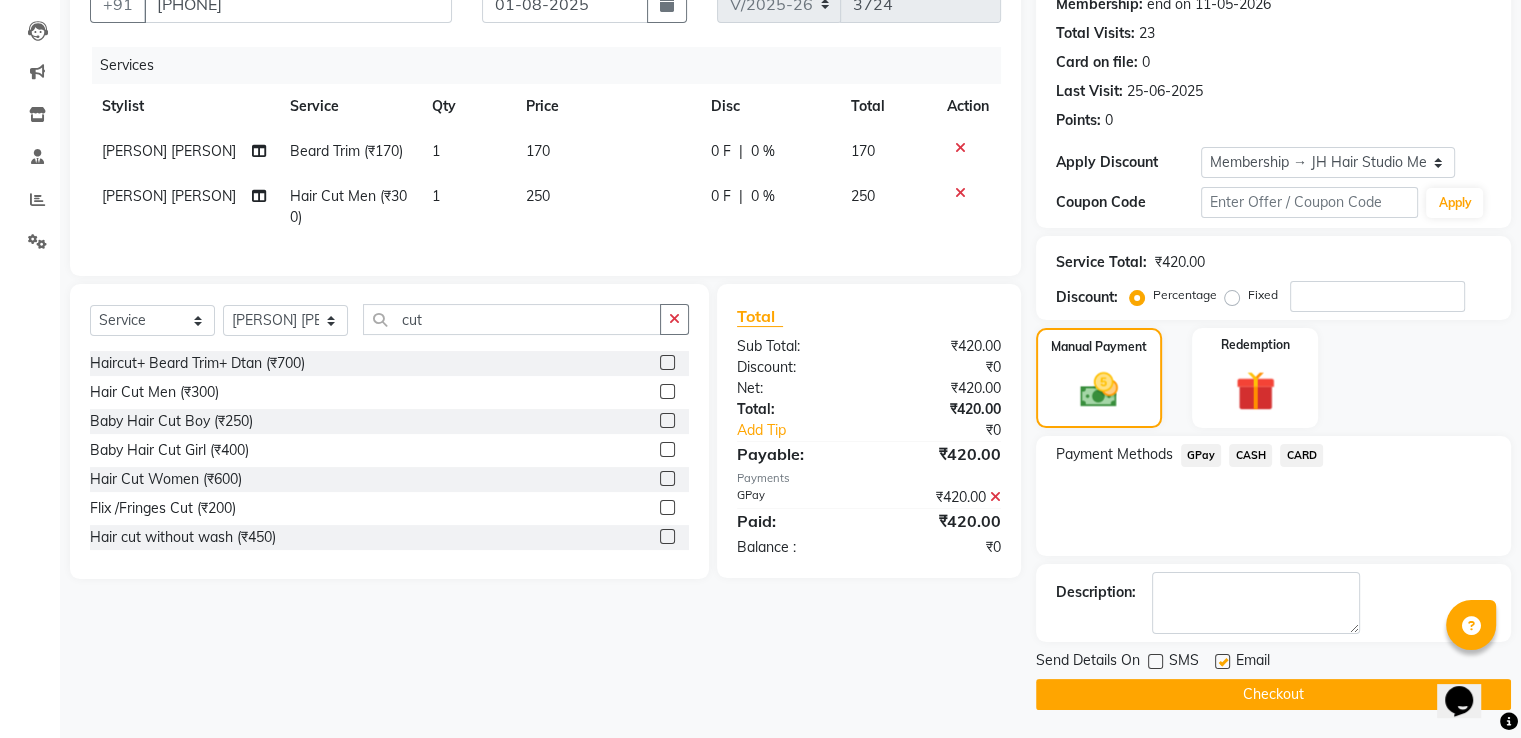 click on "Checkout" 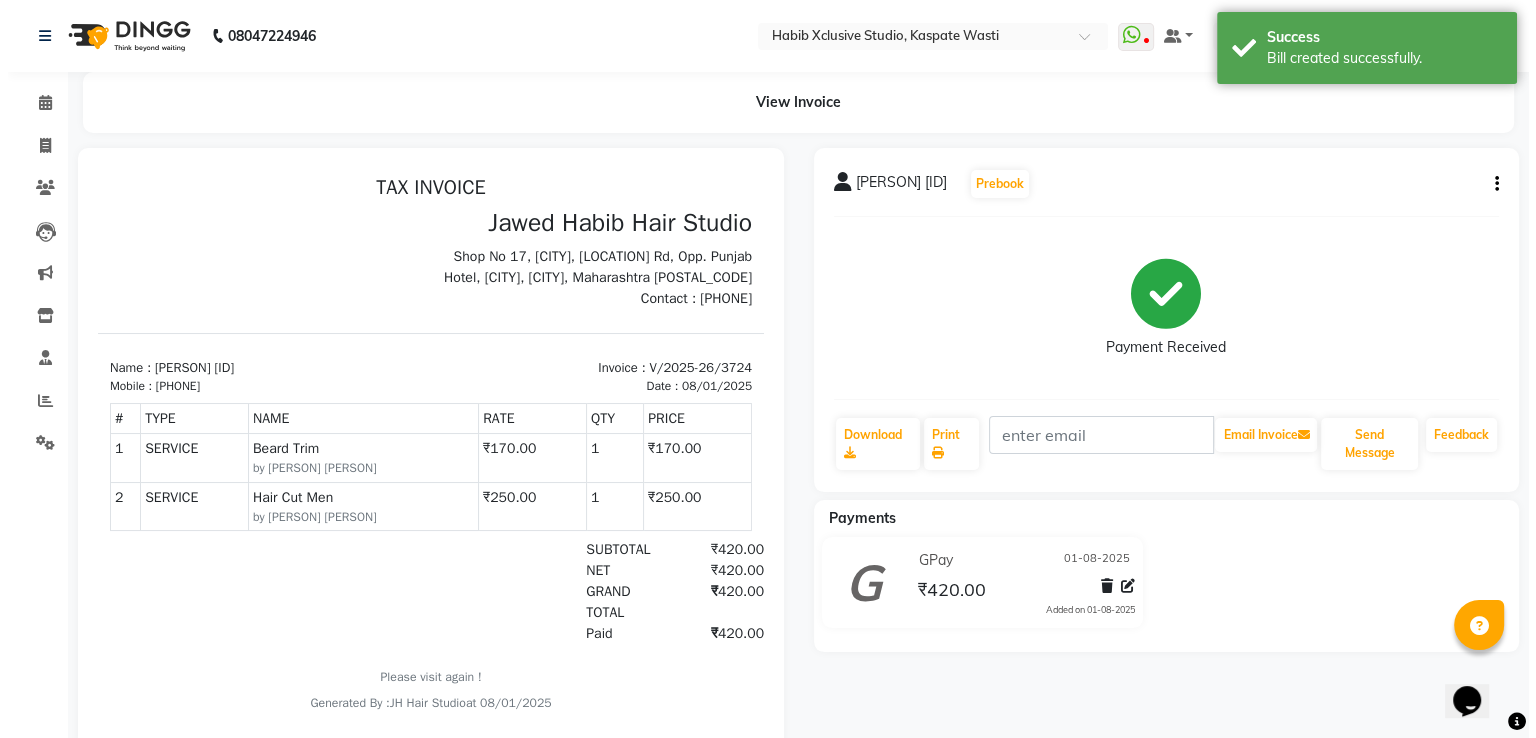 scroll, scrollTop: 0, scrollLeft: 0, axis: both 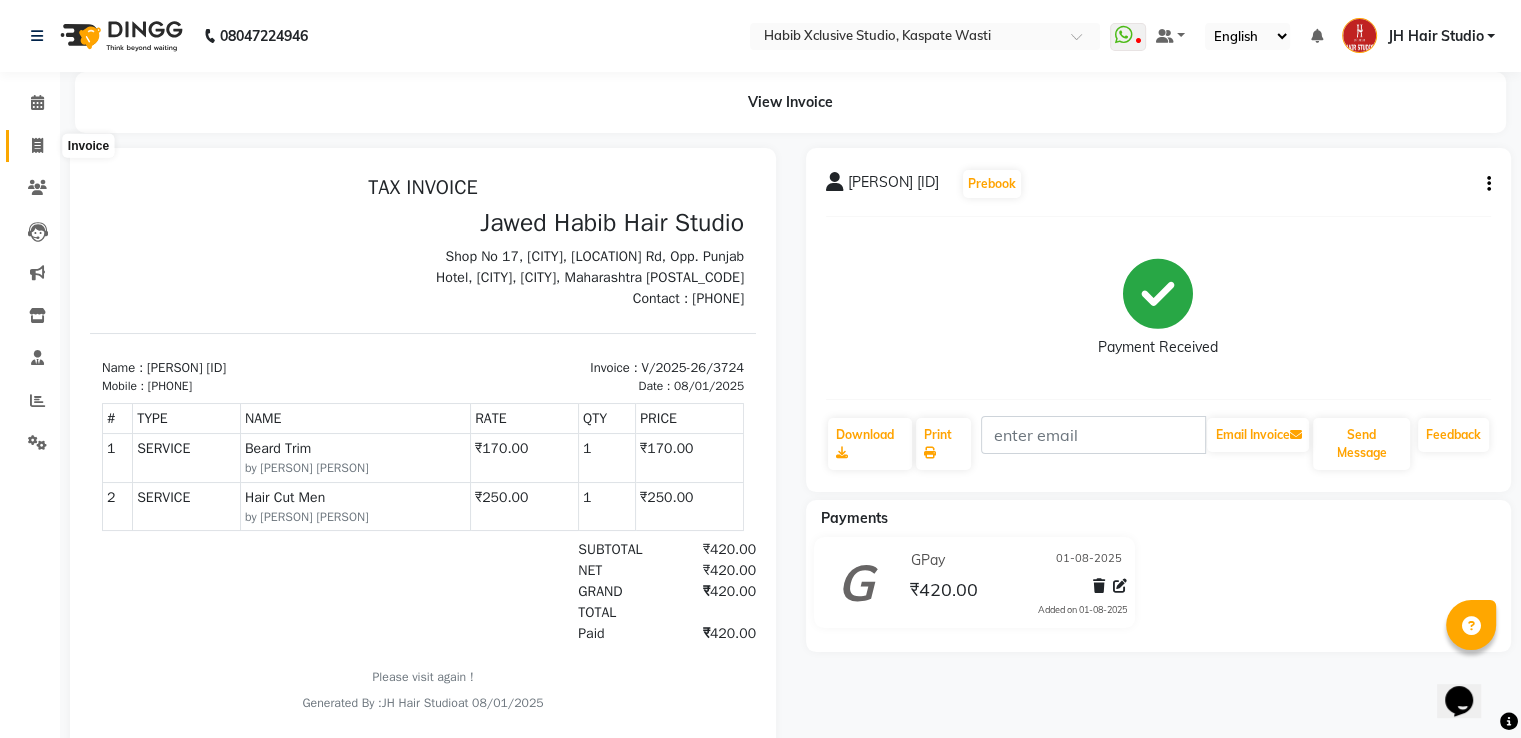 click 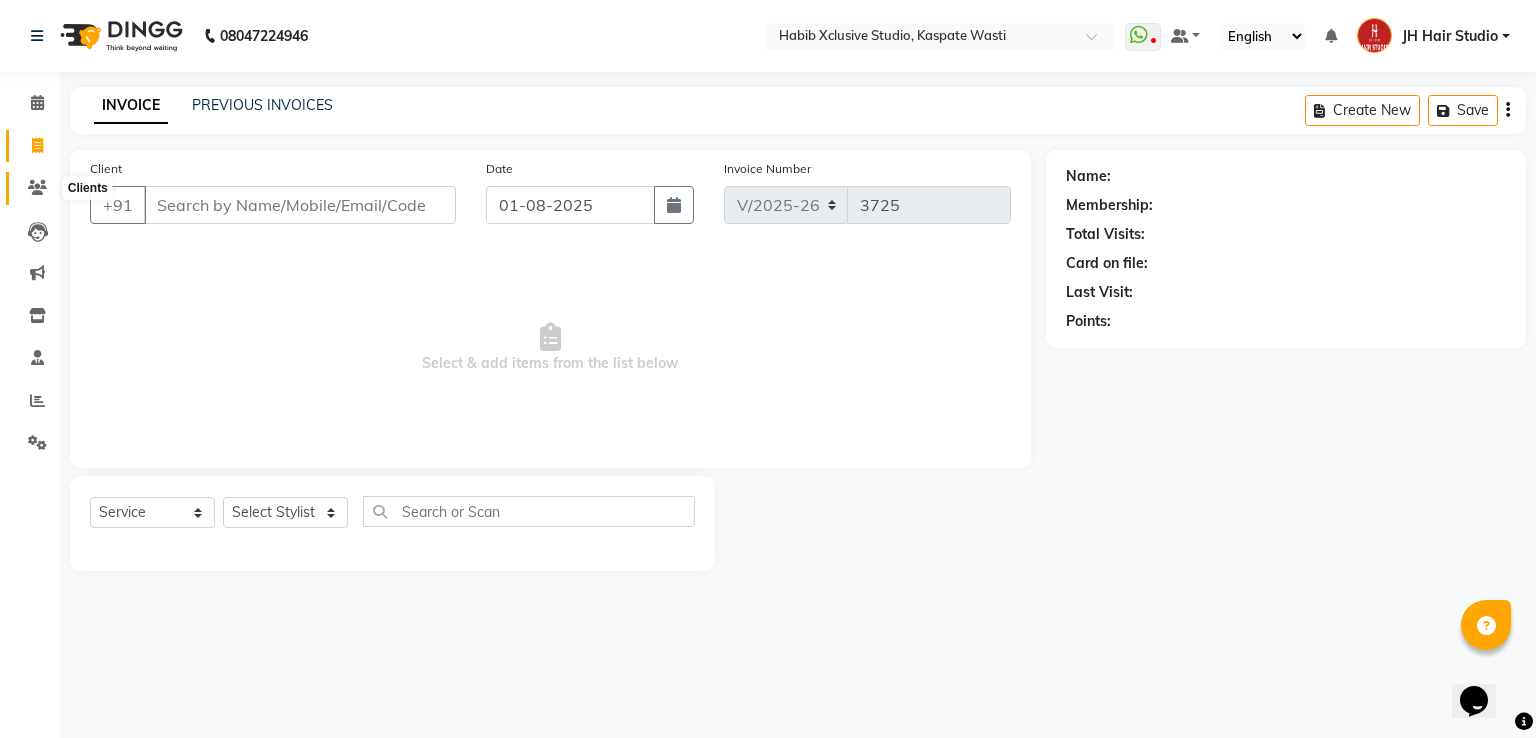 click 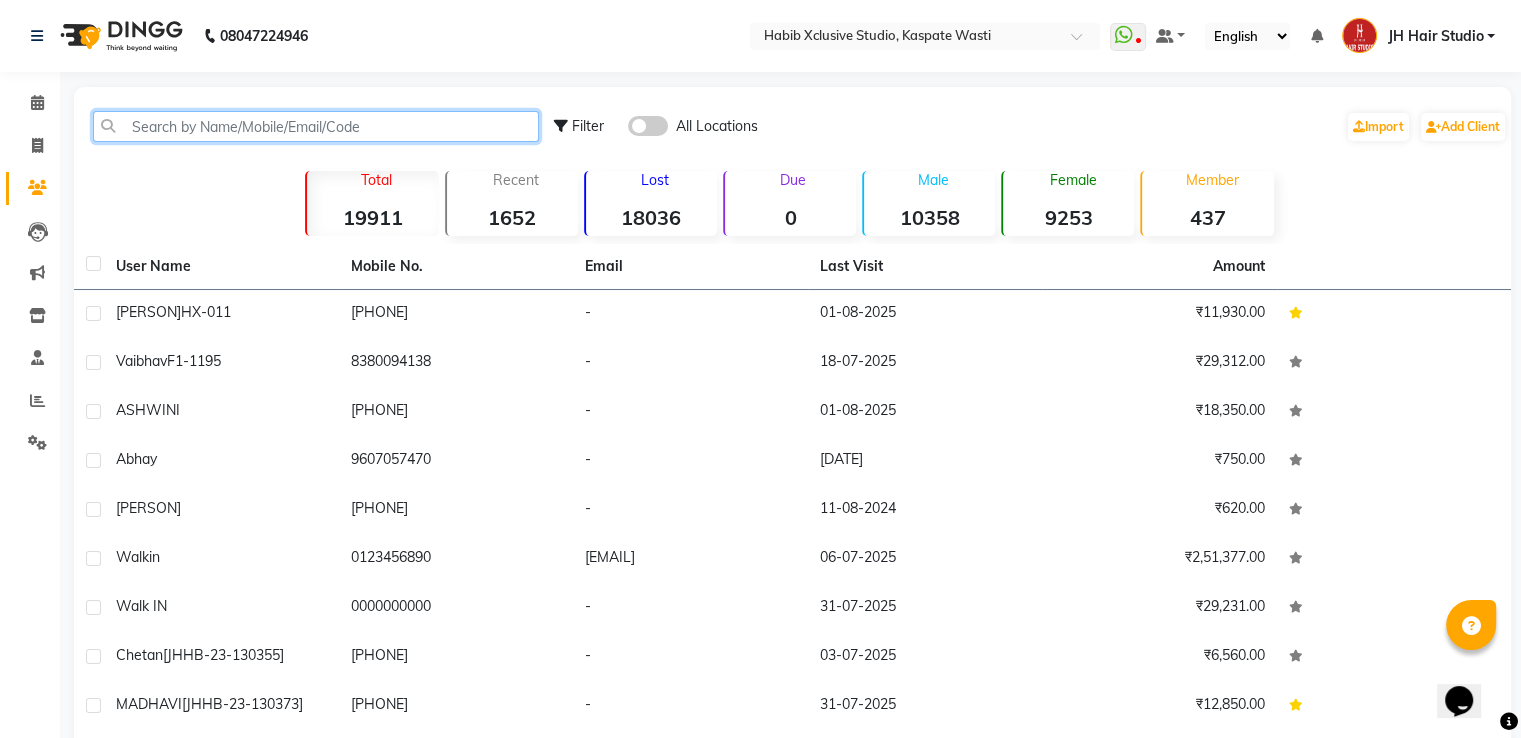 click 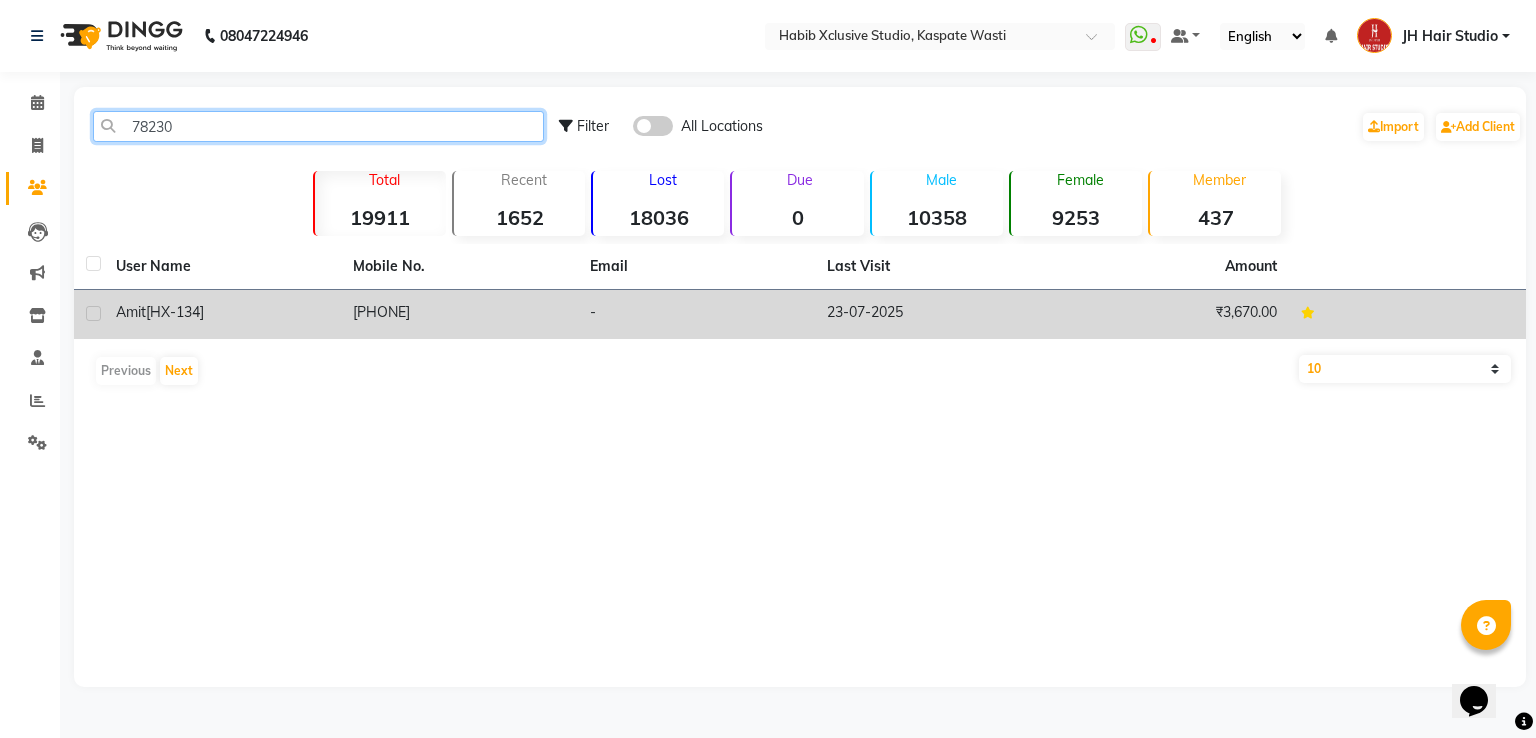type on "78230" 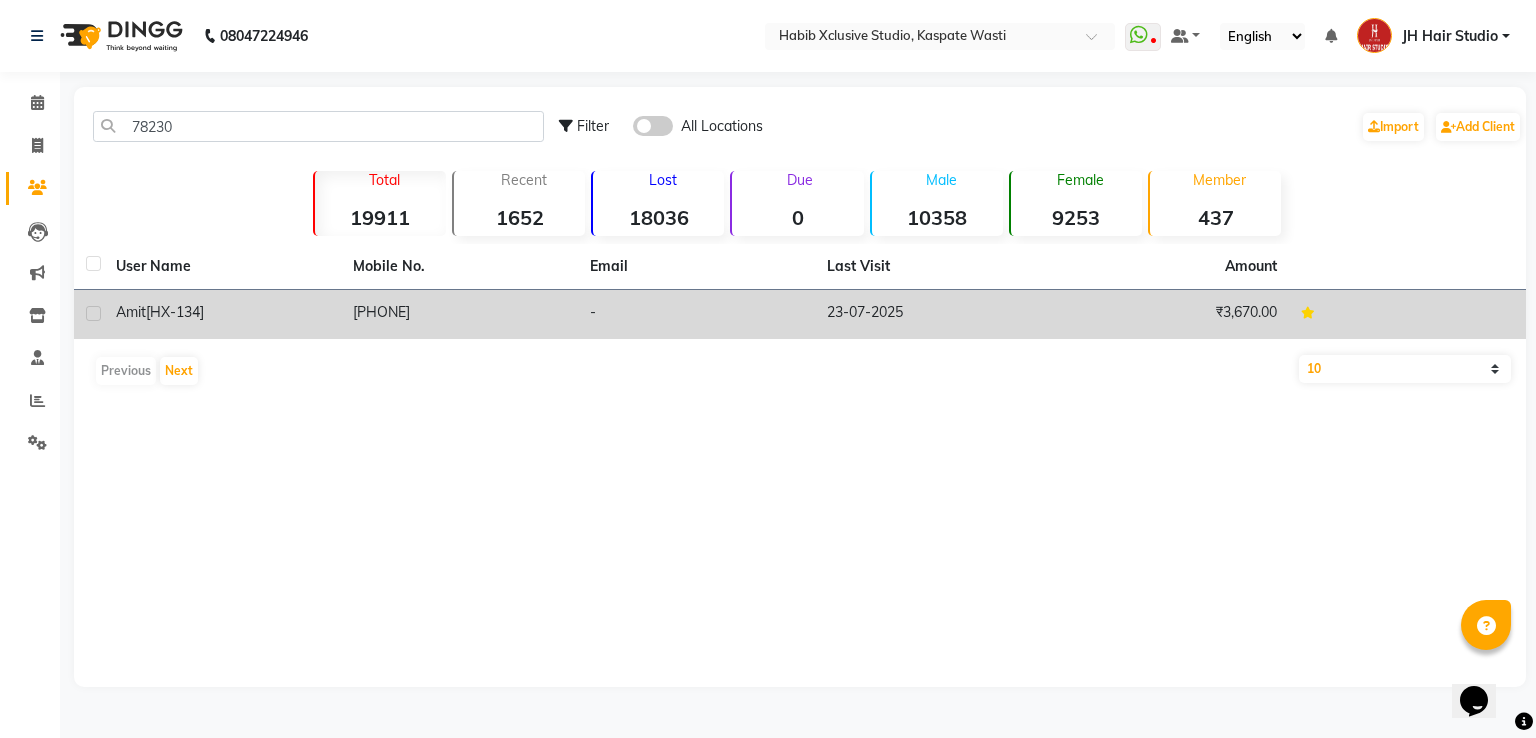 click on "7823043694" 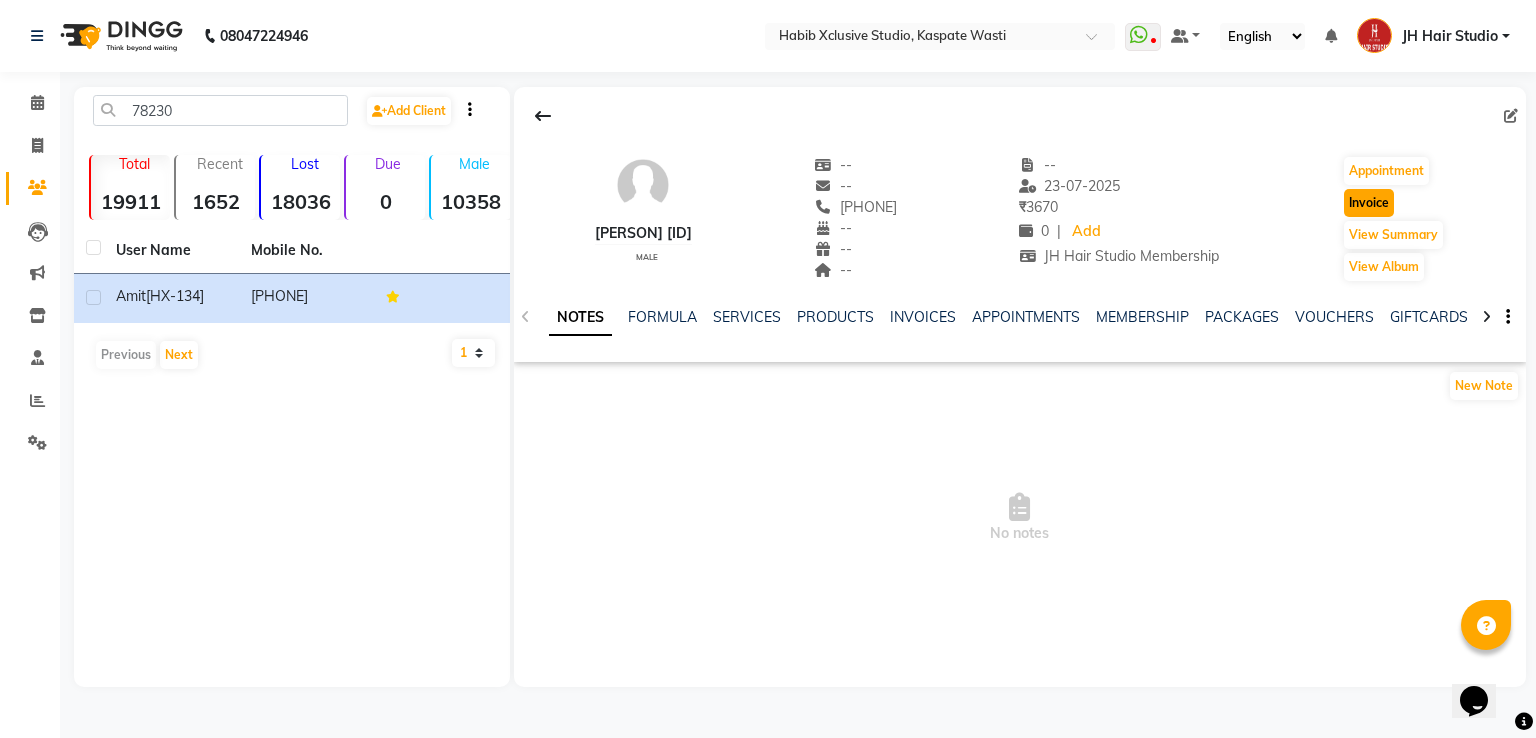 click on "Invoice" 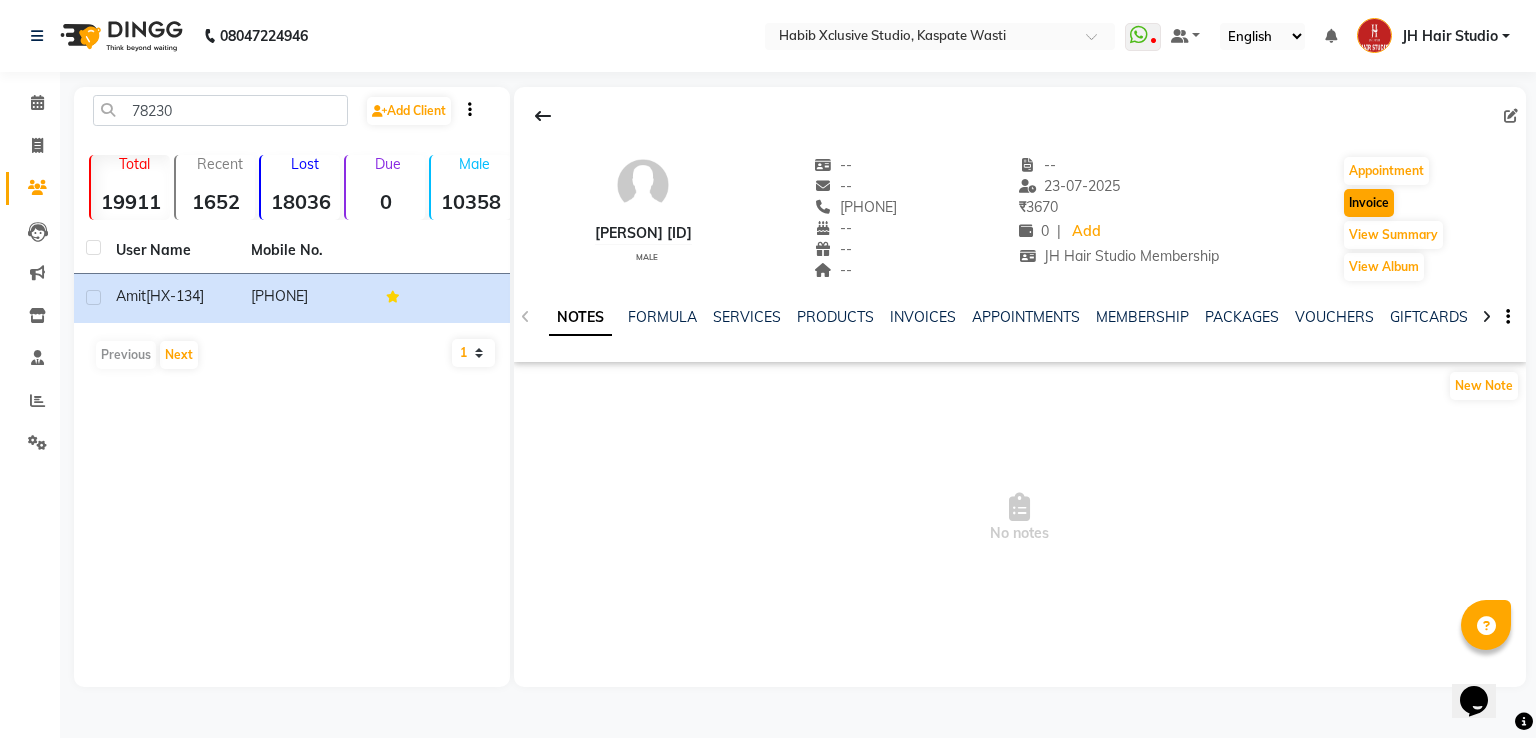 select on "service" 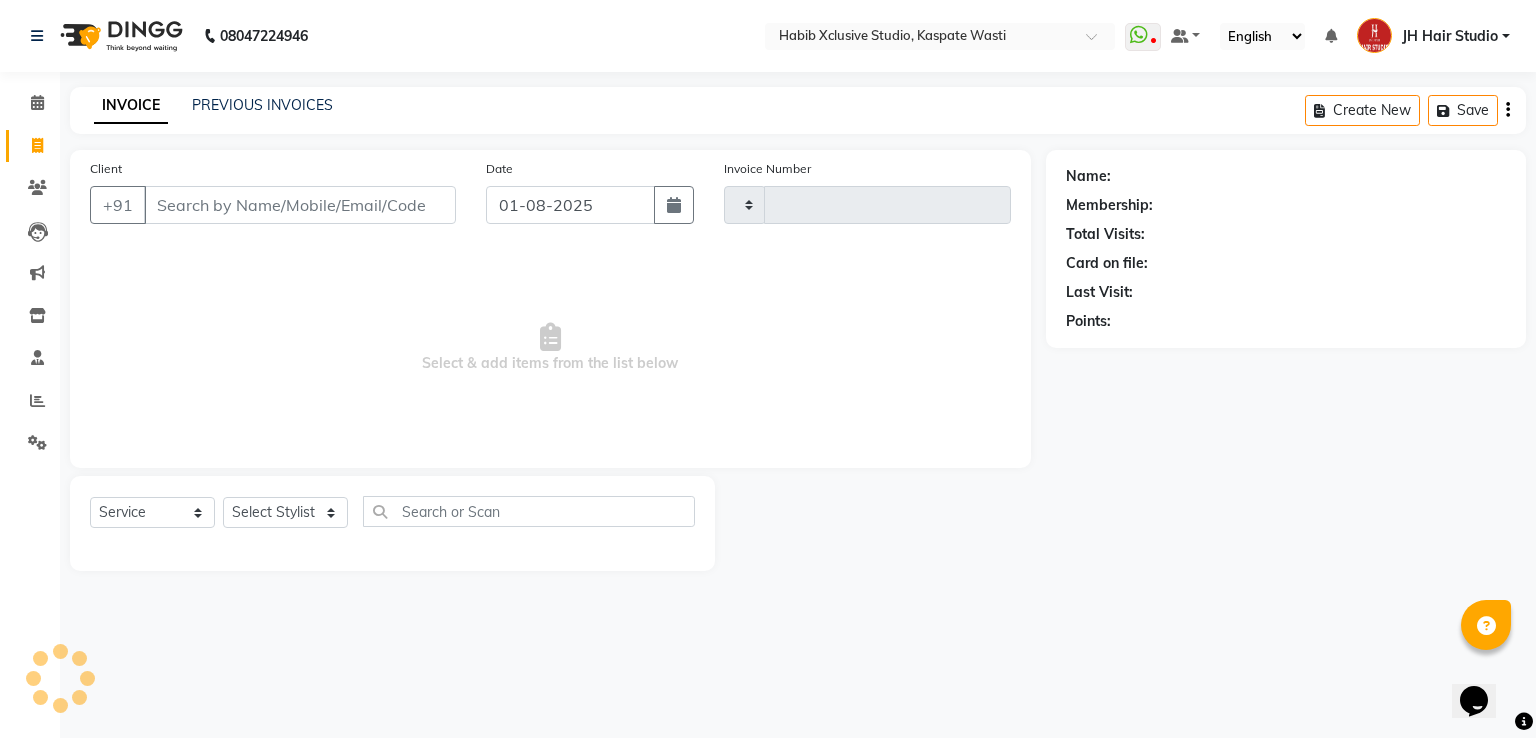 type on "3725" 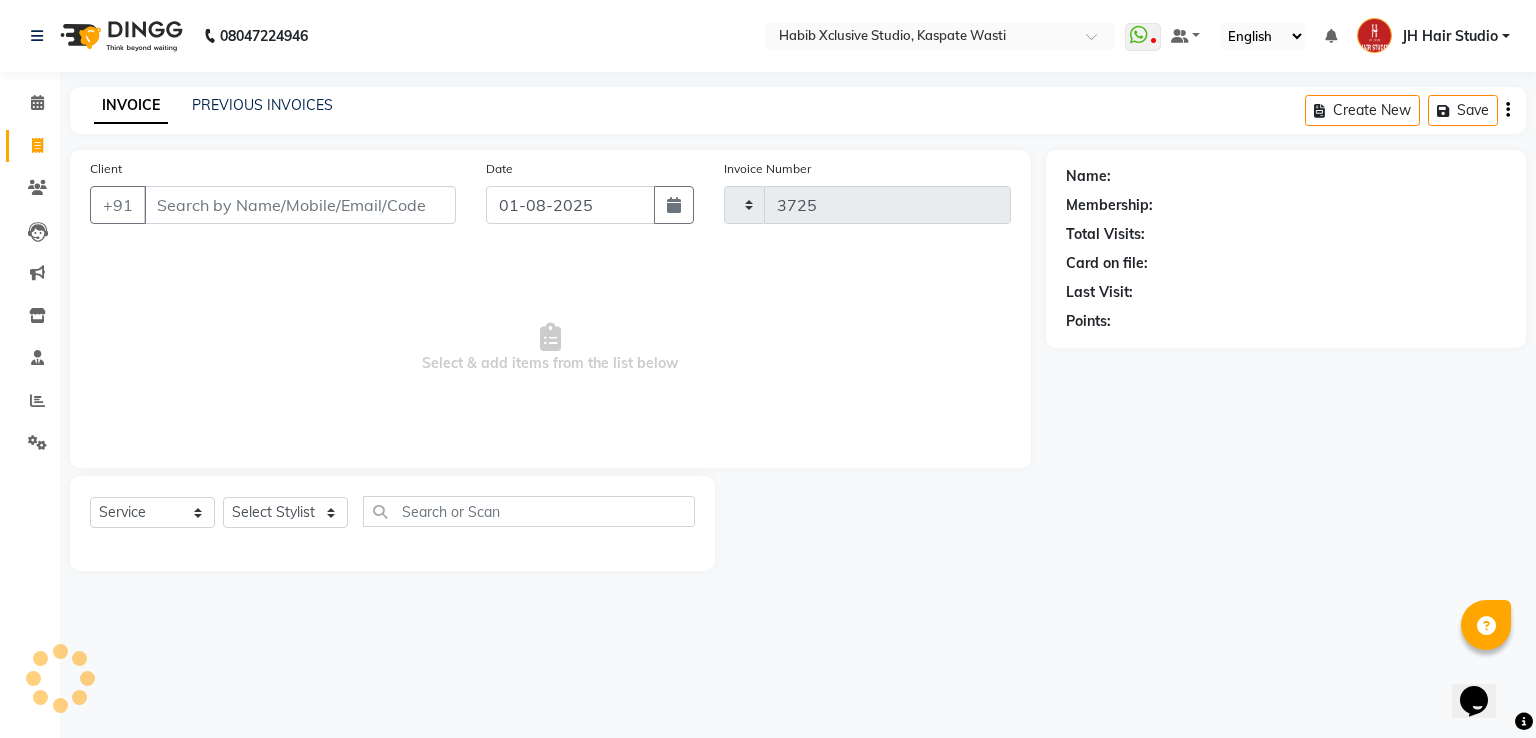 select on "130" 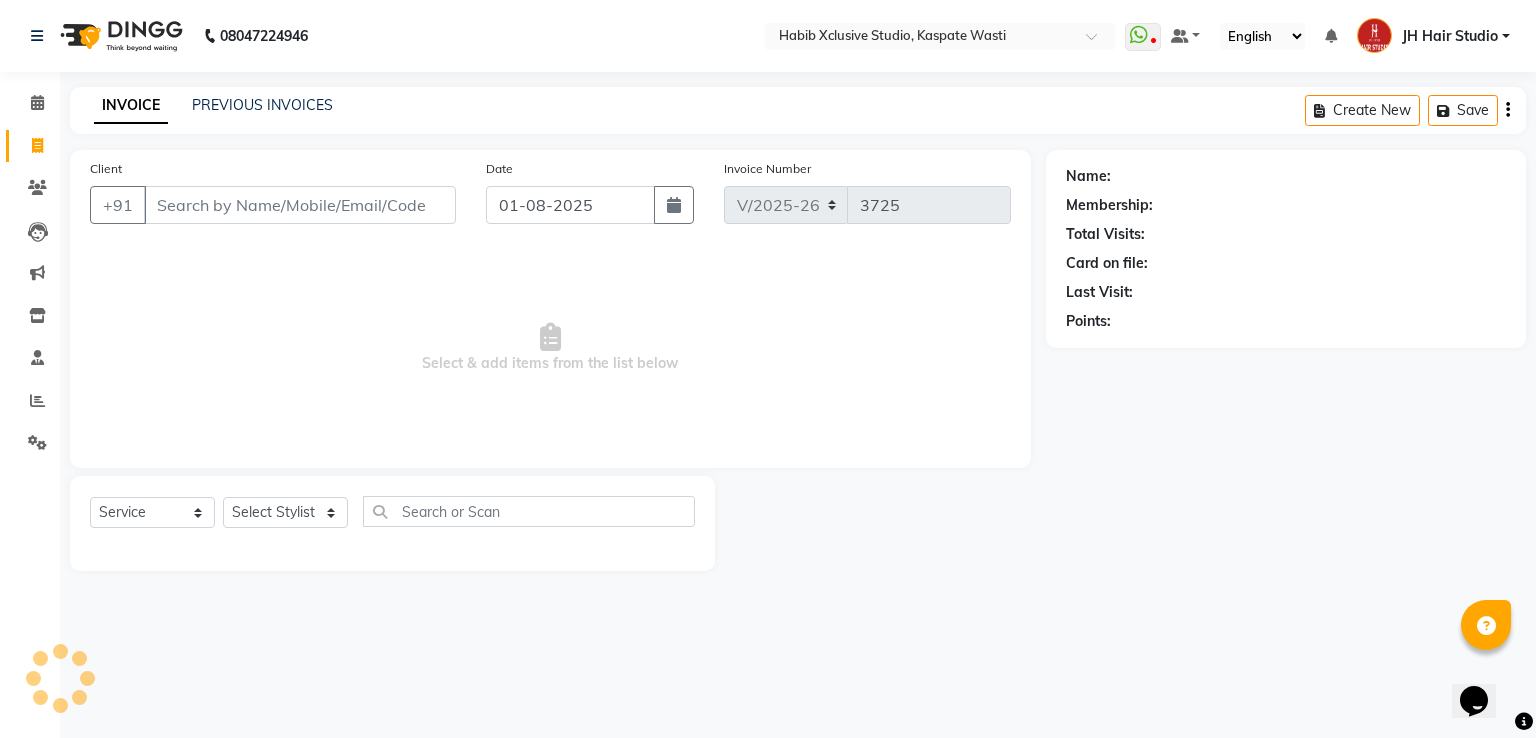 type on "7823043694" 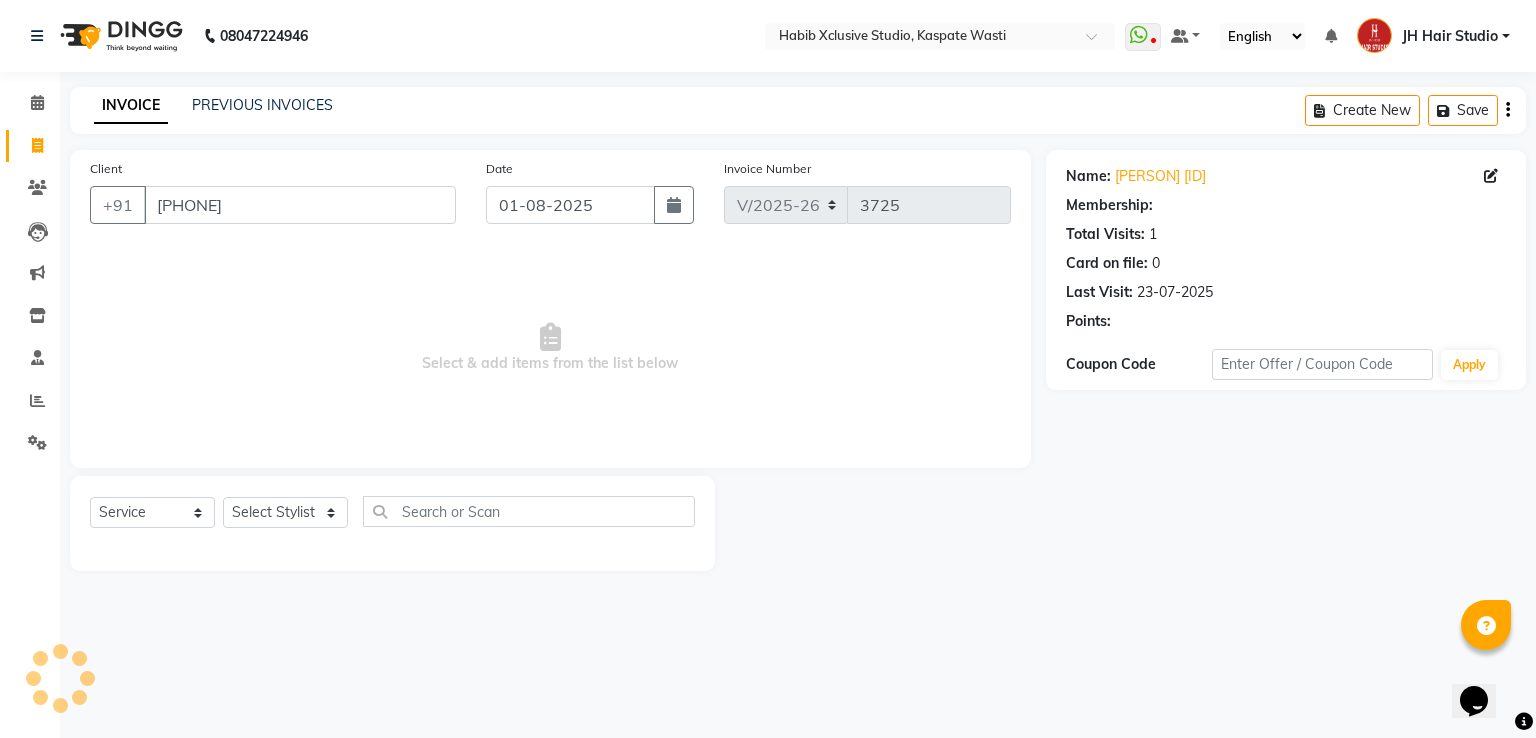 select on "1: Object" 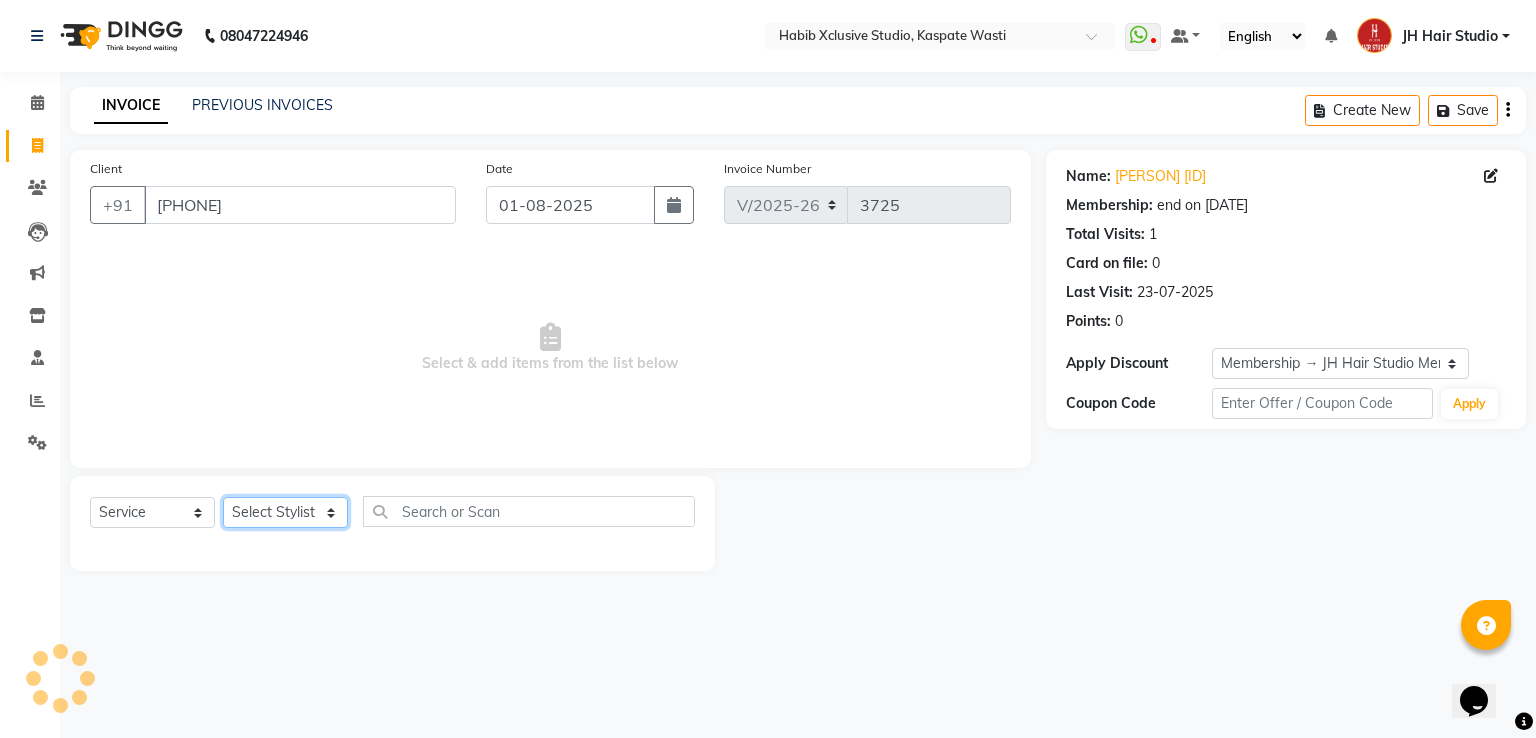 click on "Select Stylist [F1] [FIRST] [F1] [FIRST]  [ F1] [FIRST] [F1][FIRST] [F1][FIRST] [F1] [FIRST]  [F1] [FIRST] [F2] [FIRST]  [F2] [FIRST] [JH] [LAST]  [FIRST] [JH] [FIRST] [LAST] JH Hair Studio [JH] [FIRST] [JH] [FIRST] [JH] [FIRST] [JH] [FIRST]  [JH] [FIRST]  [JH] [FIRST] [JH] [FIRST] [JH] [FIRST] [JH] [FIRST]" 